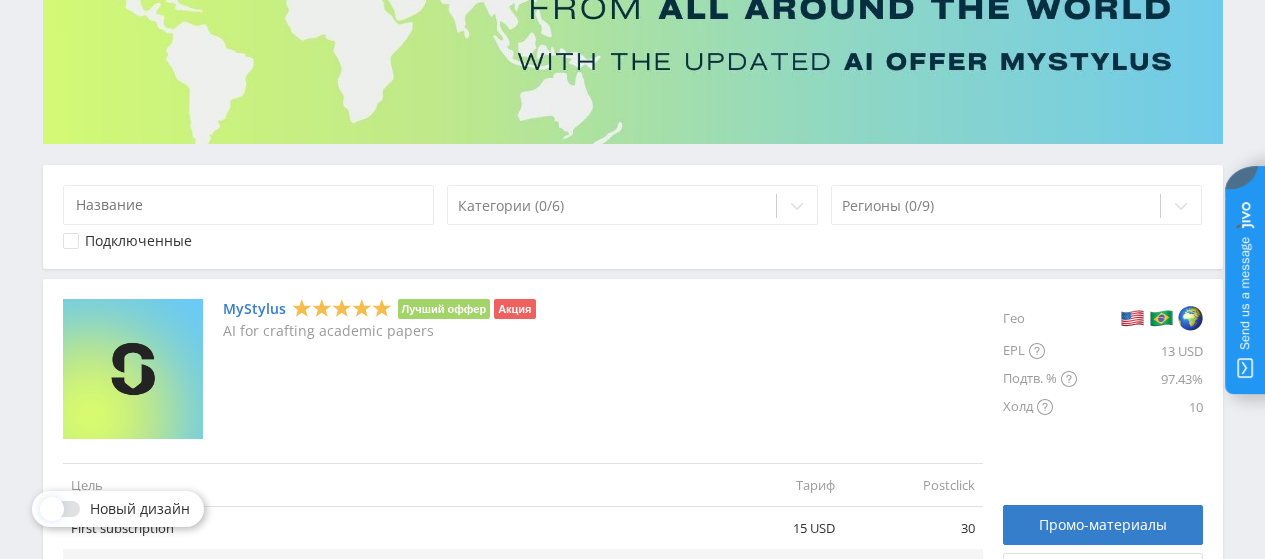 scroll, scrollTop: 300, scrollLeft: 0, axis: vertical 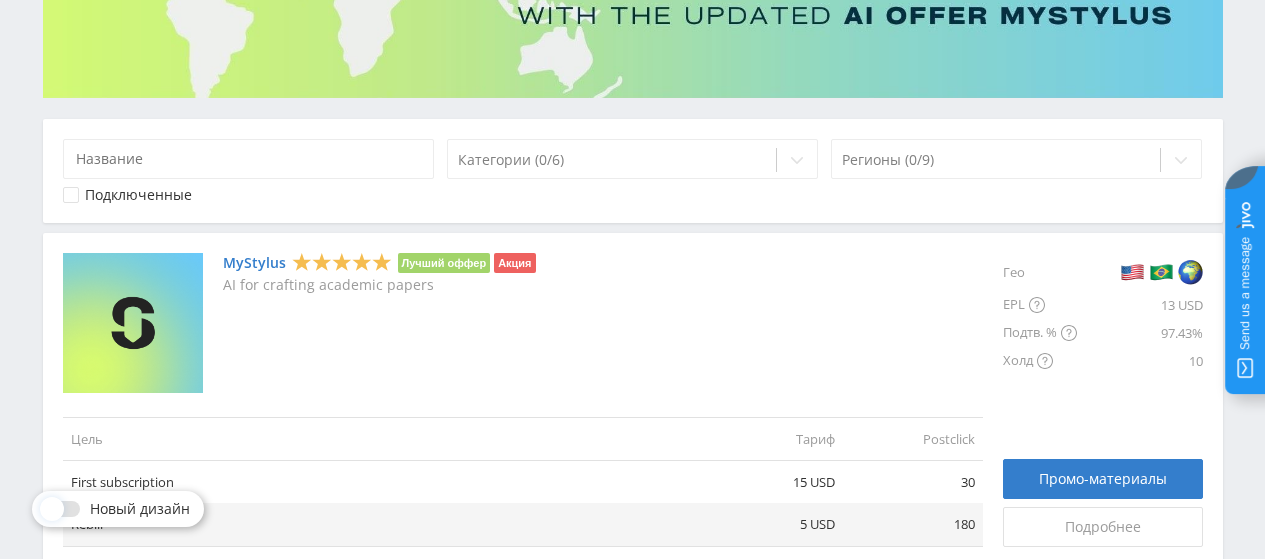 click on "MyStylus" at bounding box center (254, 263) 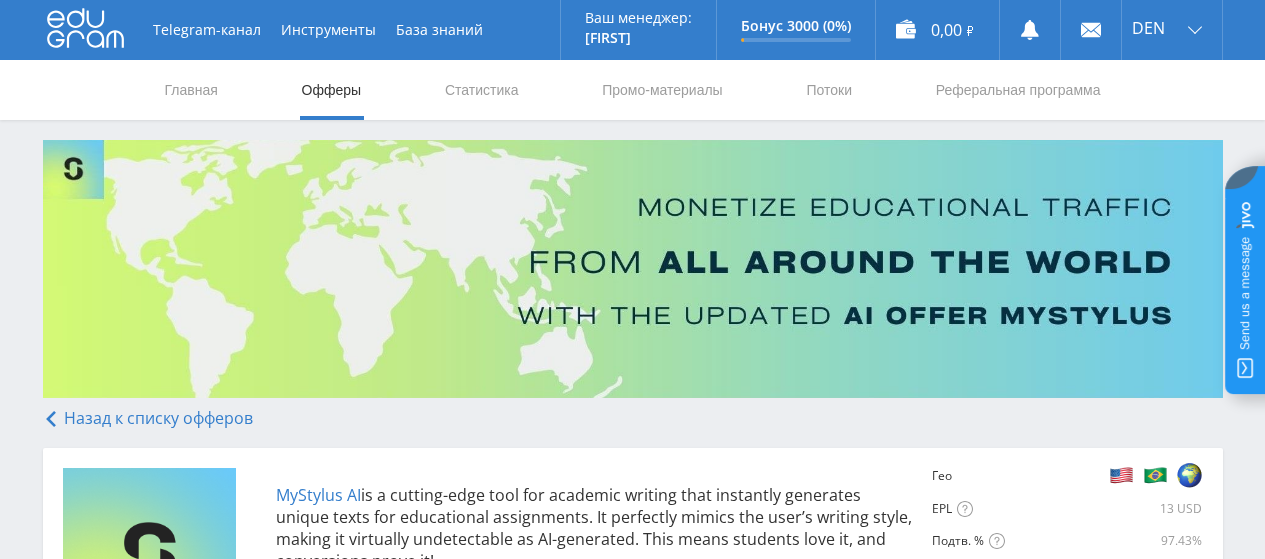 scroll, scrollTop: 0, scrollLeft: 0, axis: both 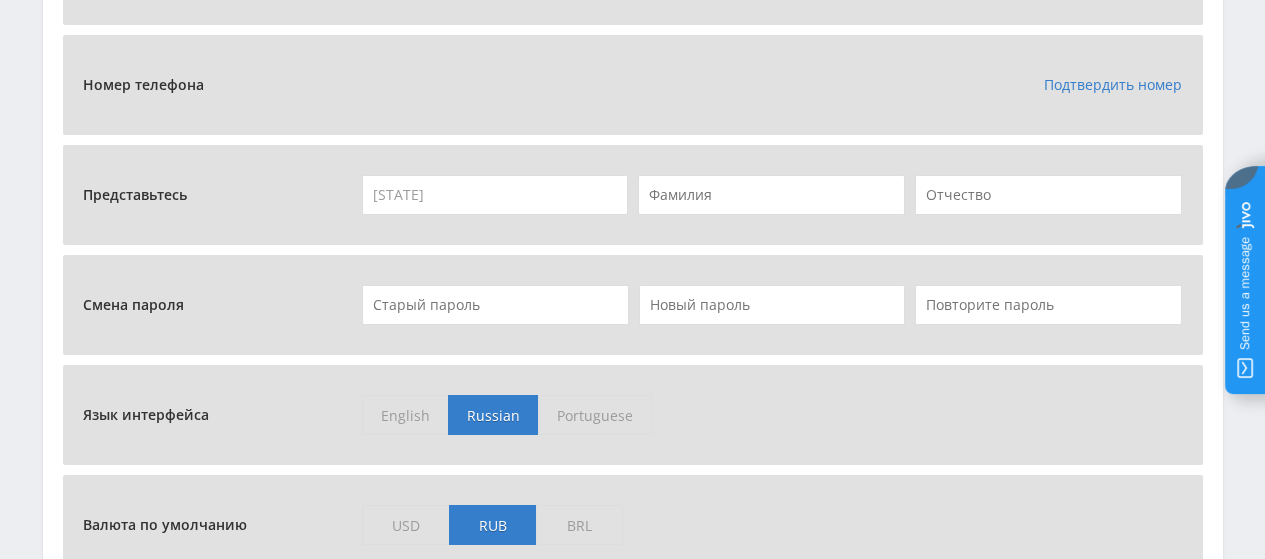 click on "DEN" at bounding box center (495, 195) 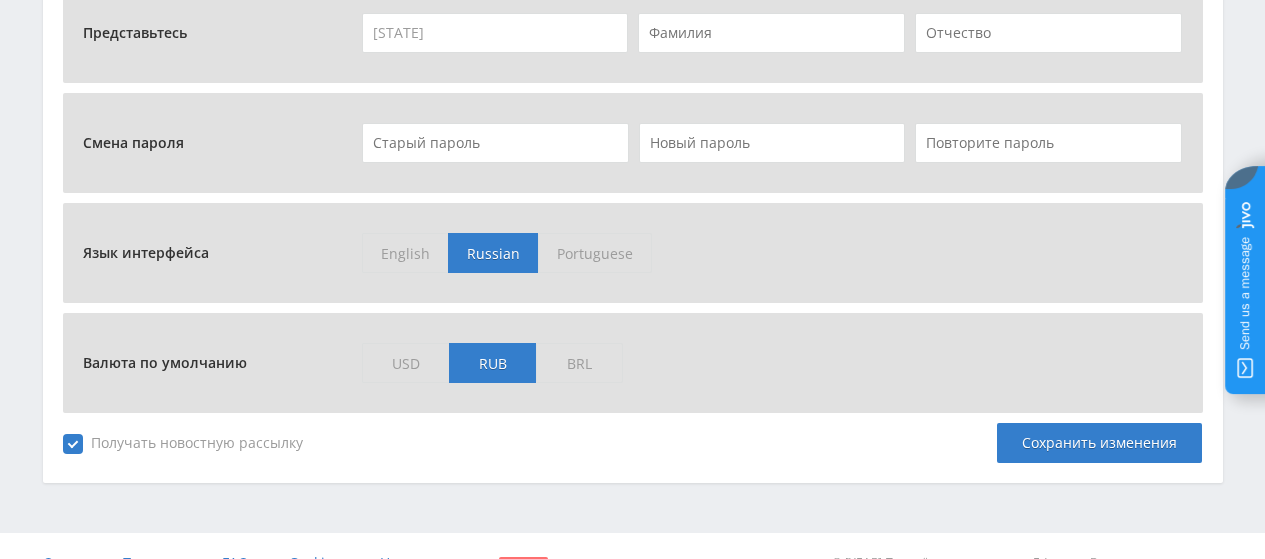scroll, scrollTop: 996, scrollLeft: 0, axis: vertical 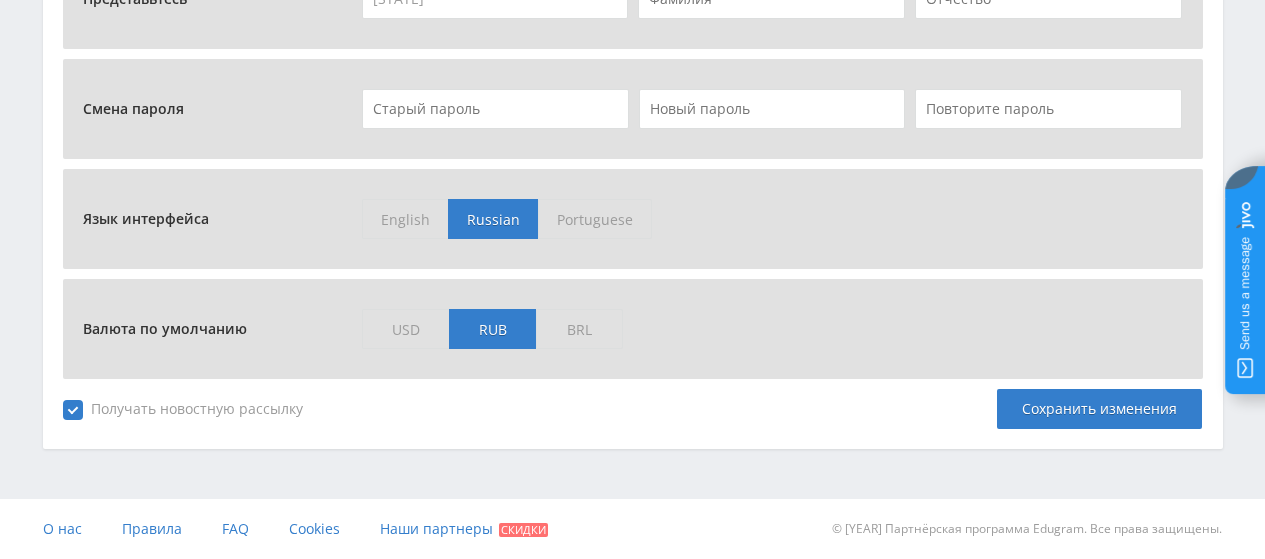 click on "USD" at bounding box center [405, 329] 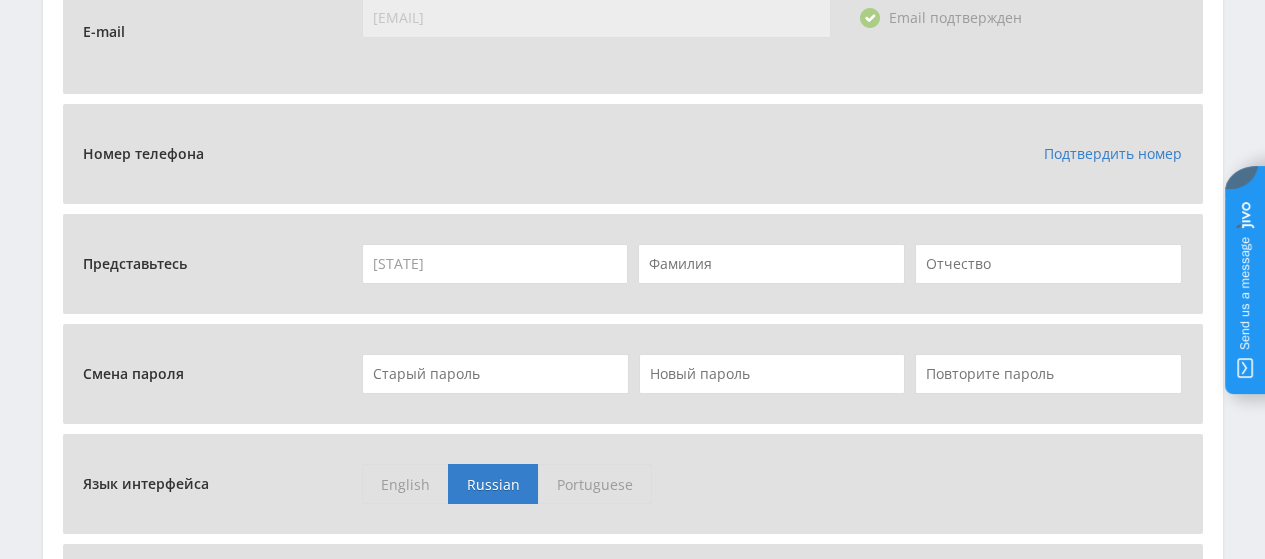 scroll, scrollTop: 696, scrollLeft: 0, axis: vertical 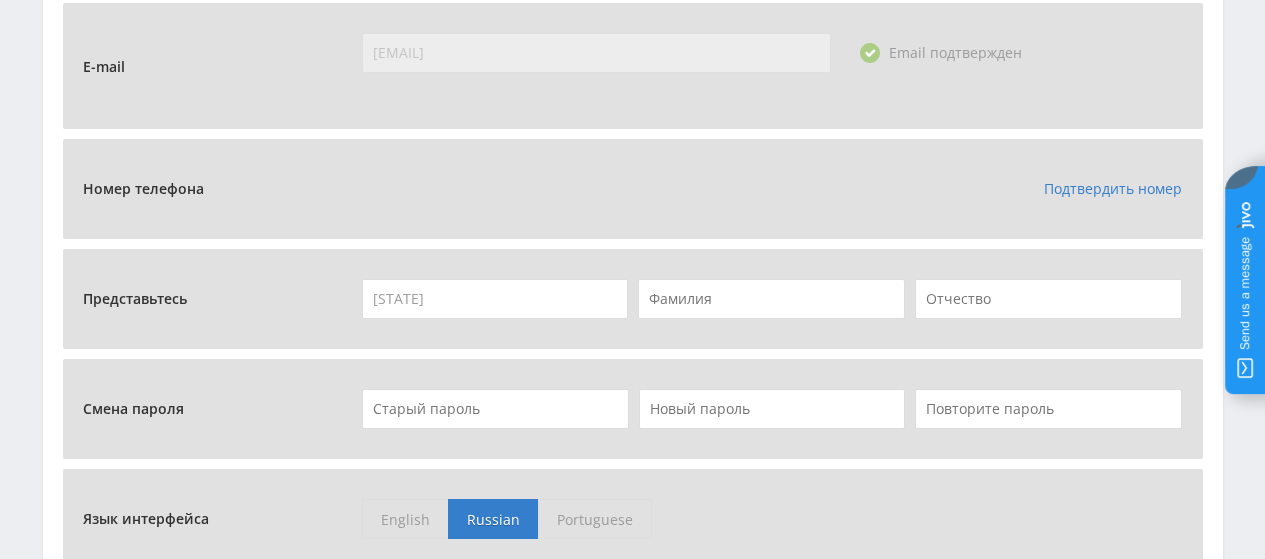 click on "DEN" at bounding box center (495, 299) 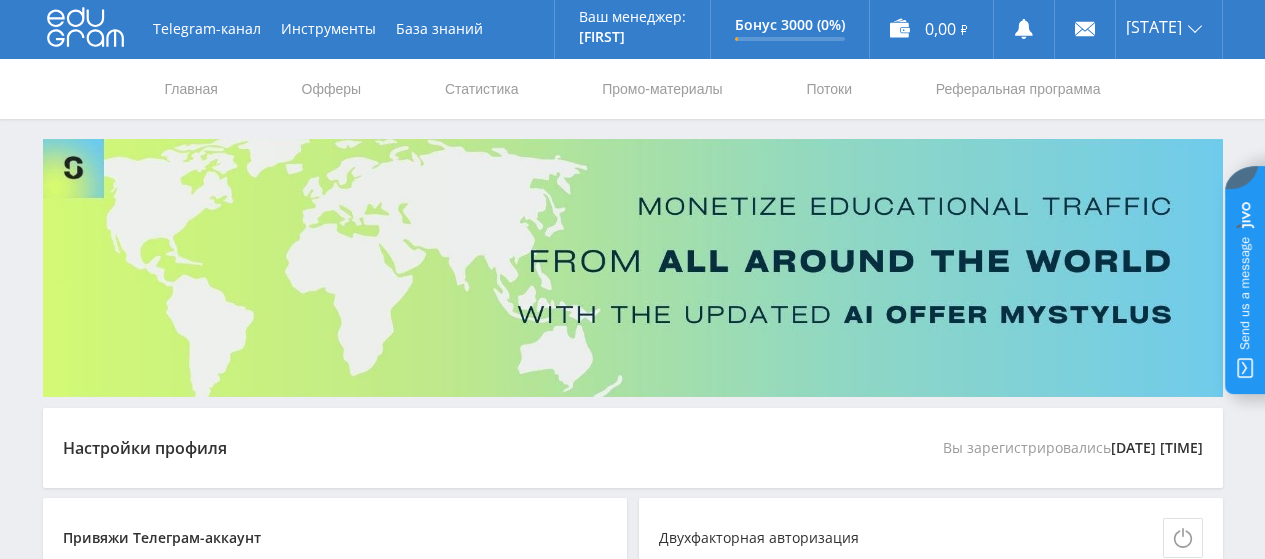 scroll, scrollTop: 0, scrollLeft: 0, axis: both 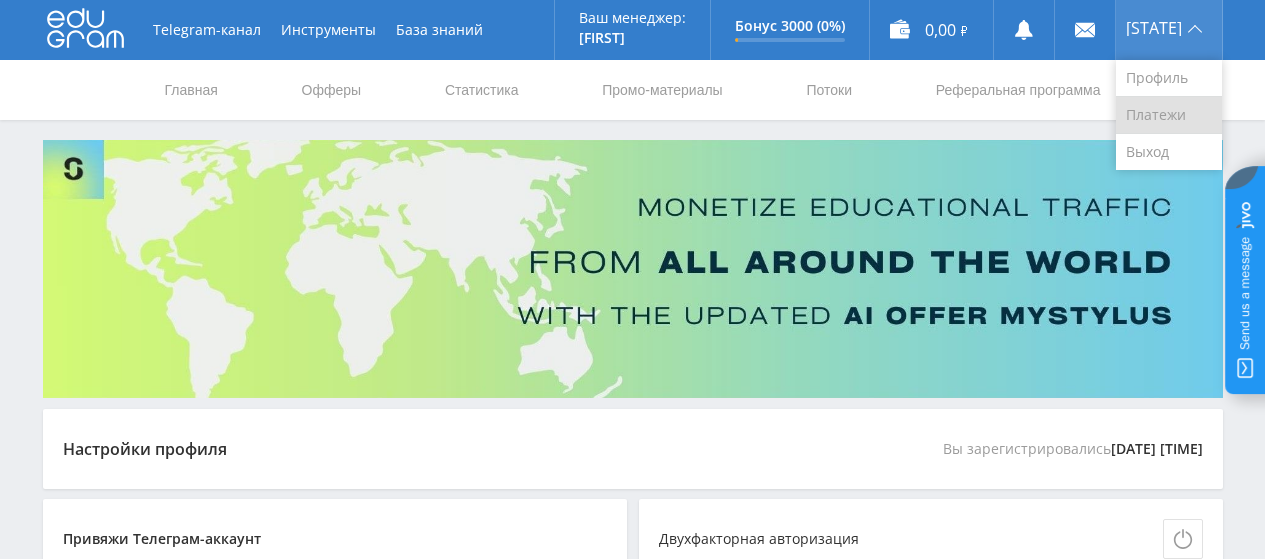 click on "Платежи" at bounding box center (1169, 115) 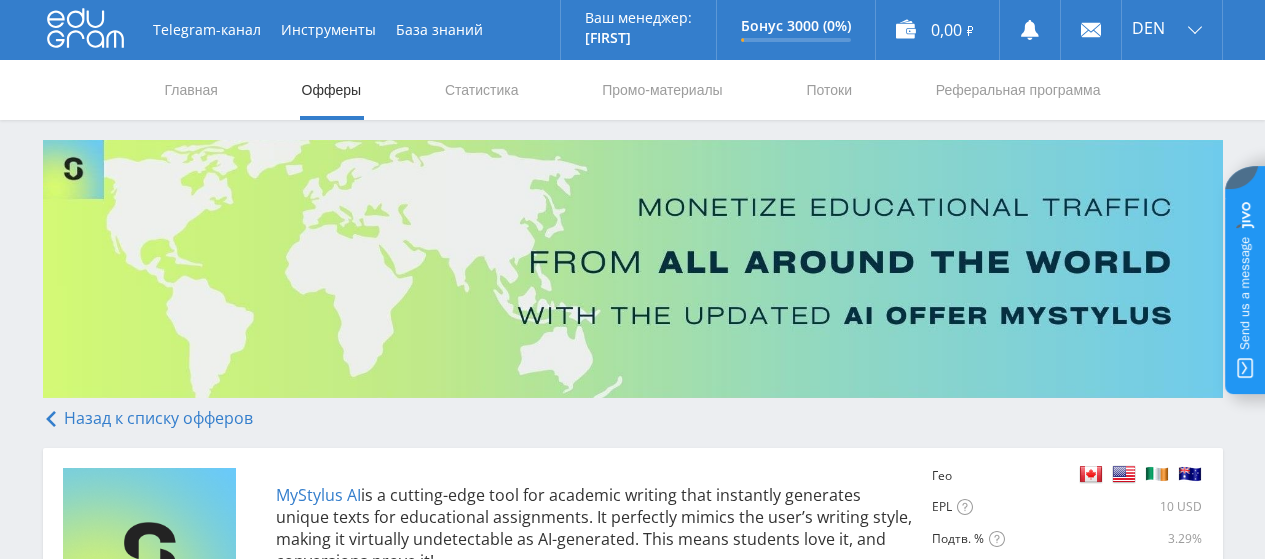 scroll, scrollTop: 300, scrollLeft: 0, axis: vertical 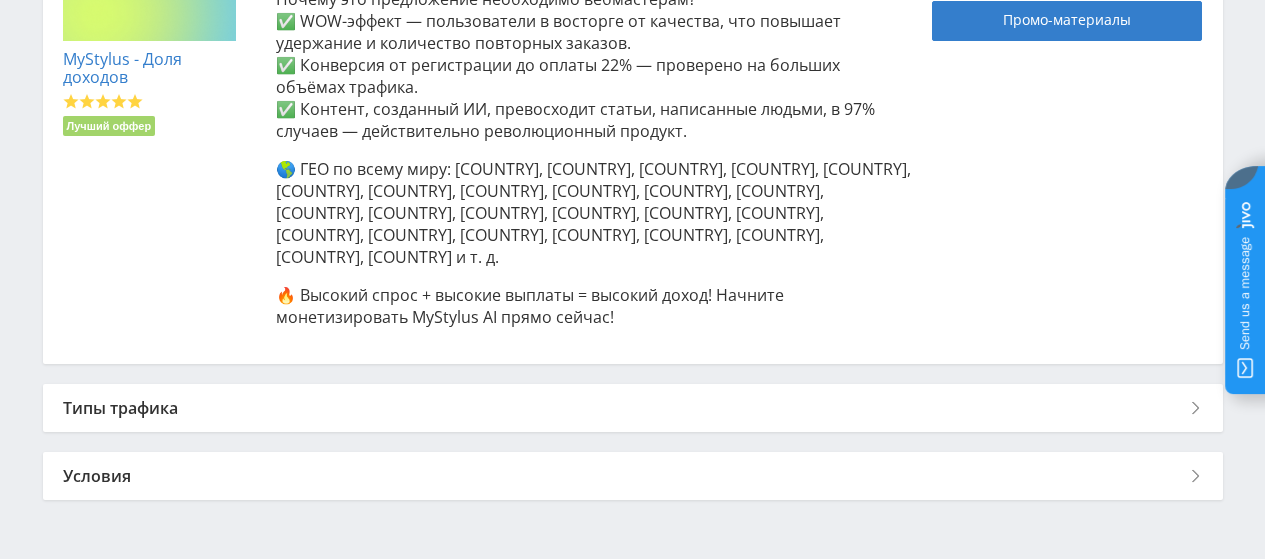 click on "Условия" at bounding box center [633, 476] 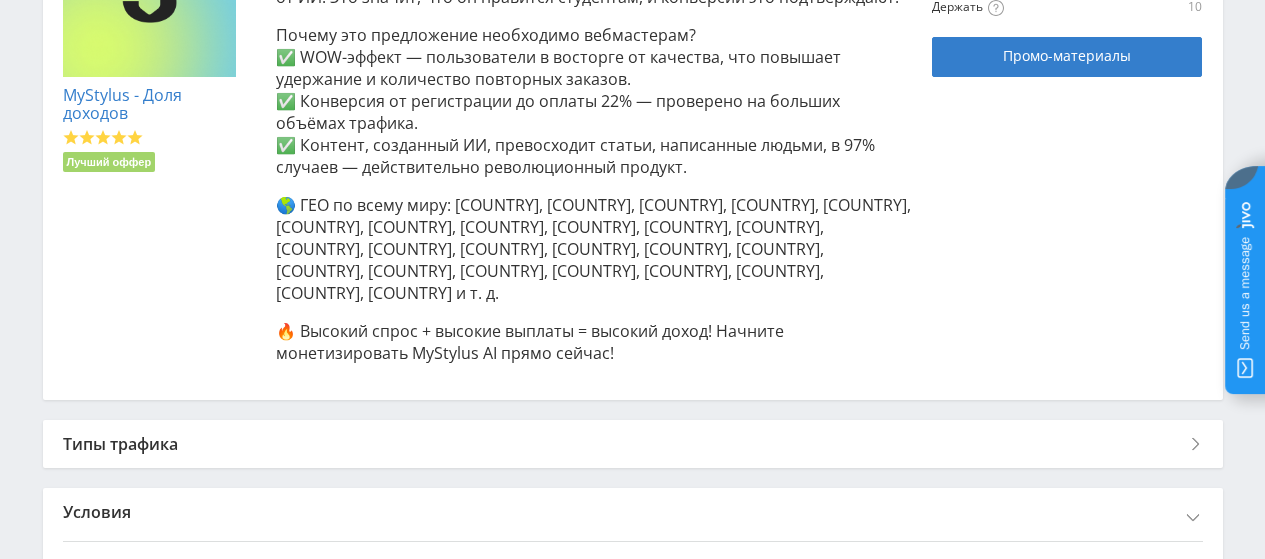 scroll, scrollTop: 500, scrollLeft: 0, axis: vertical 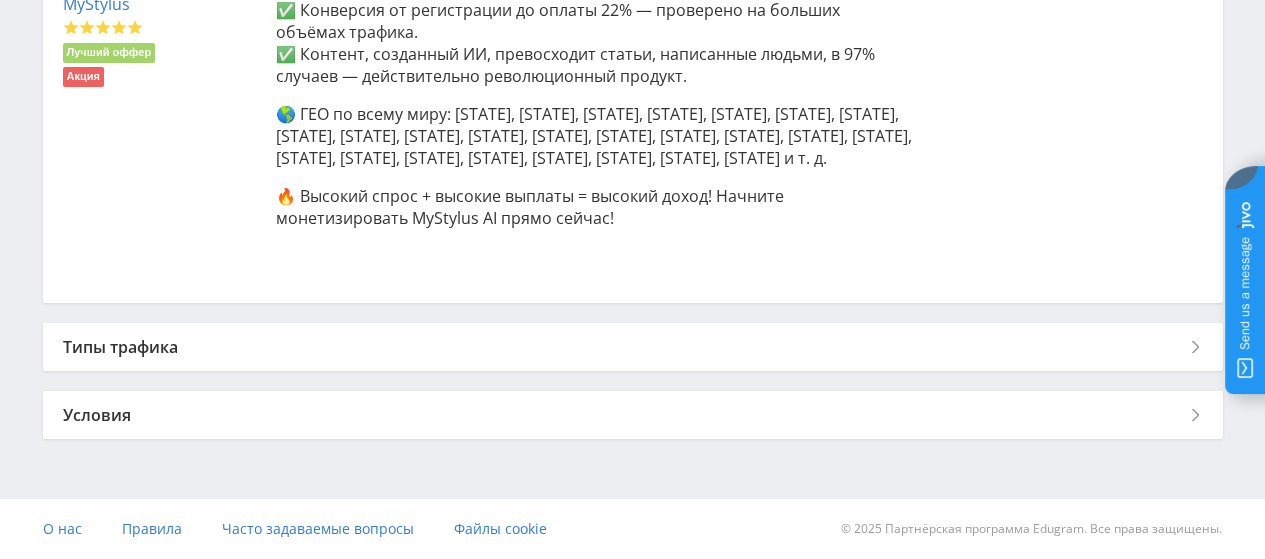 click on "Типы трафика" at bounding box center [633, 347] 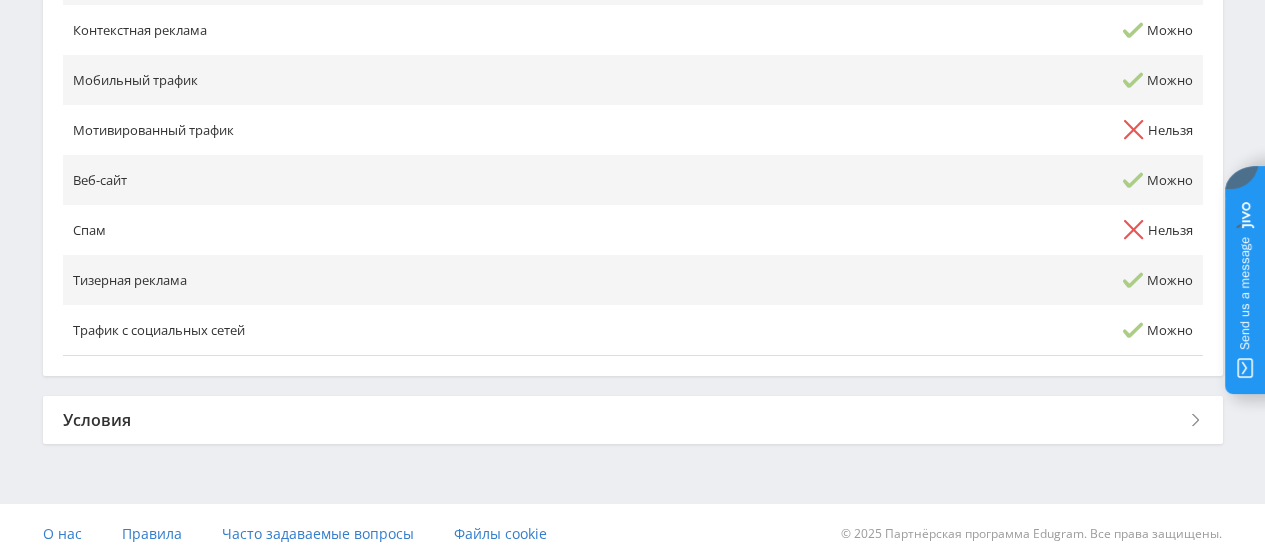 scroll, scrollTop: 1354, scrollLeft: 0, axis: vertical 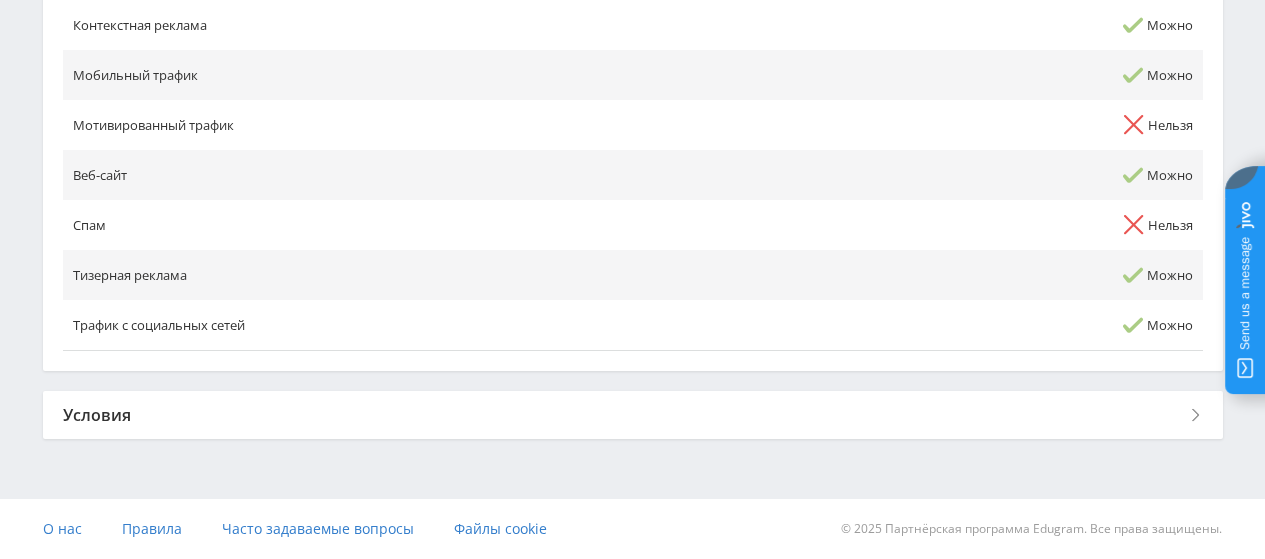 click on "Условия" at bounding box center (633, 415) 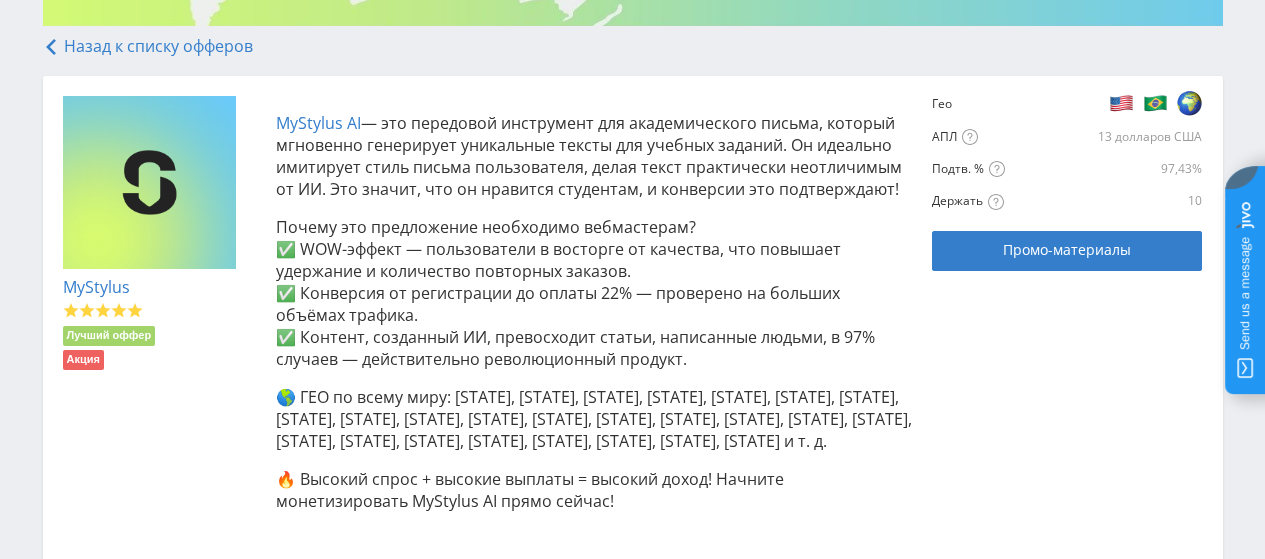 scroll, scrollTop: 424, scrollLeft: 0, axis: vertical 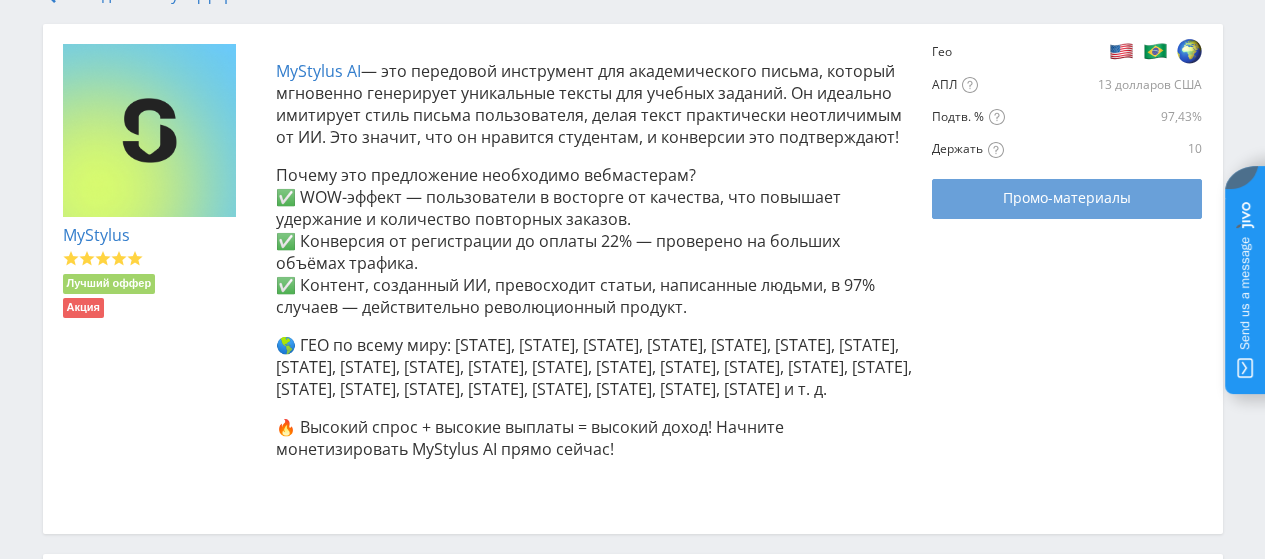 click on "Промо-материалы" at bounding box center (1067, 197) 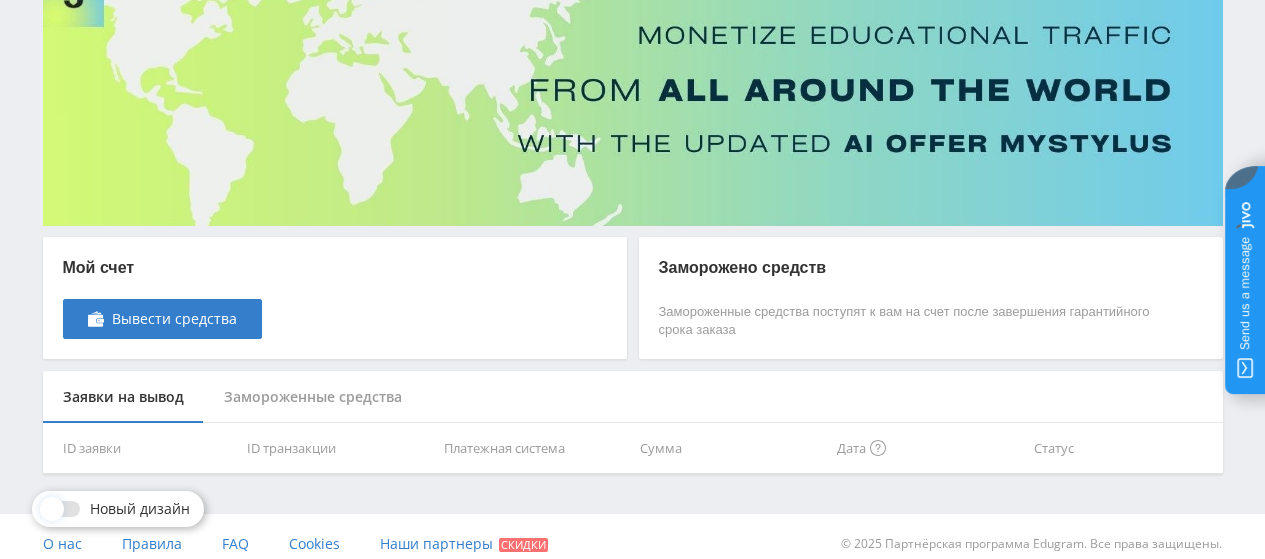 scroll, scrollTop: 187, scrollLeft: 0, axis: vertical 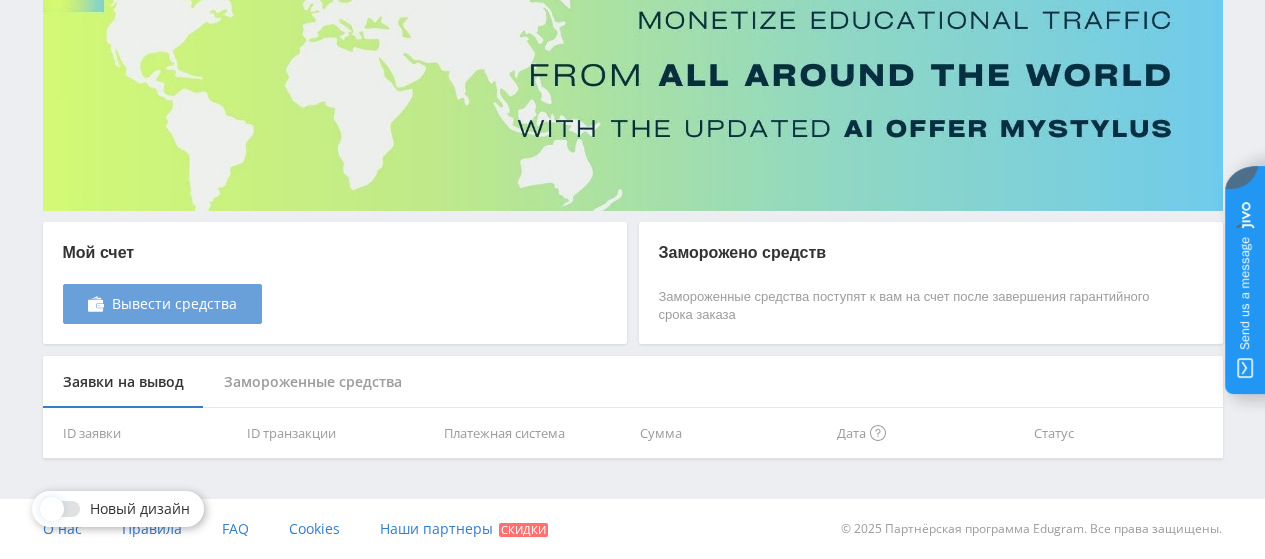 click on "Вывести средства" at bounding box center [174, 304] 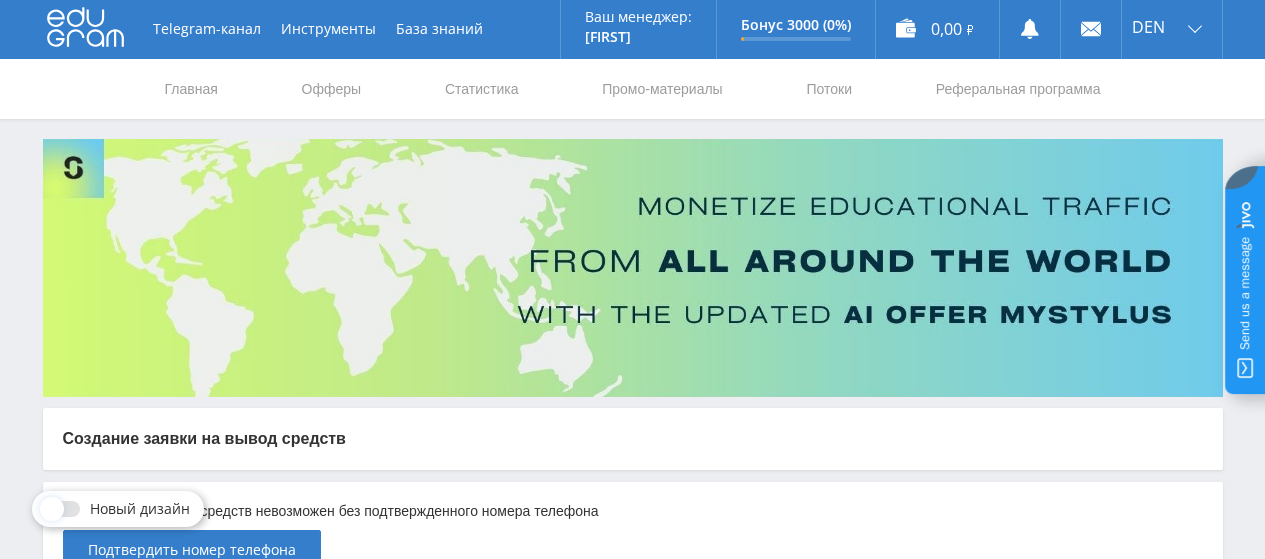 scroll, scrollTop: 0, scrollLeft: 0, axis: both 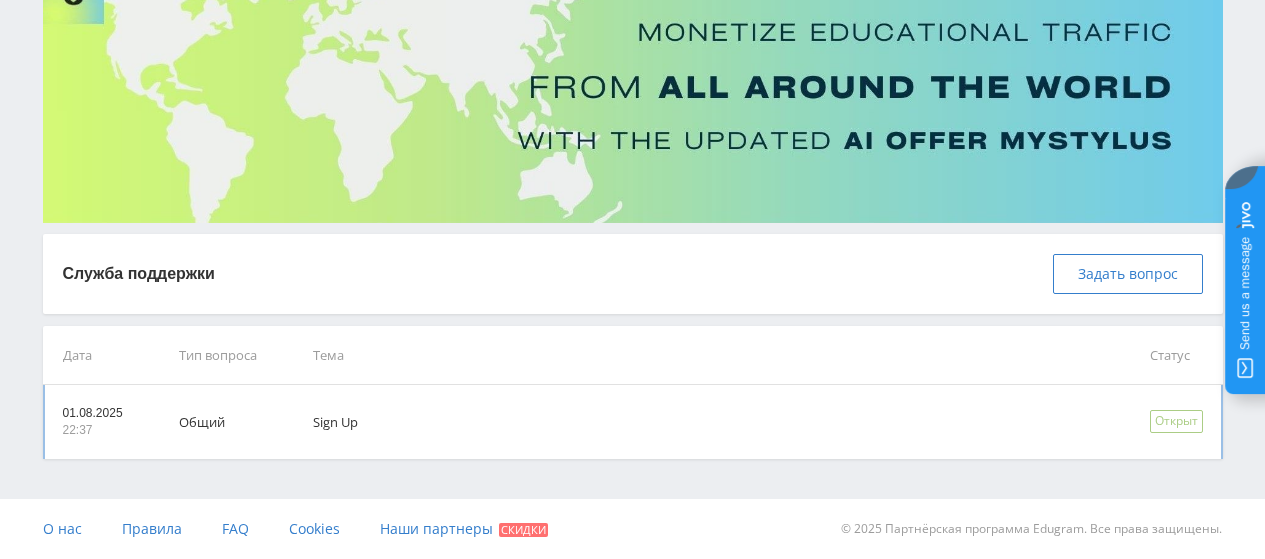 click on "Sign Up" at bounding box center (703, 422) 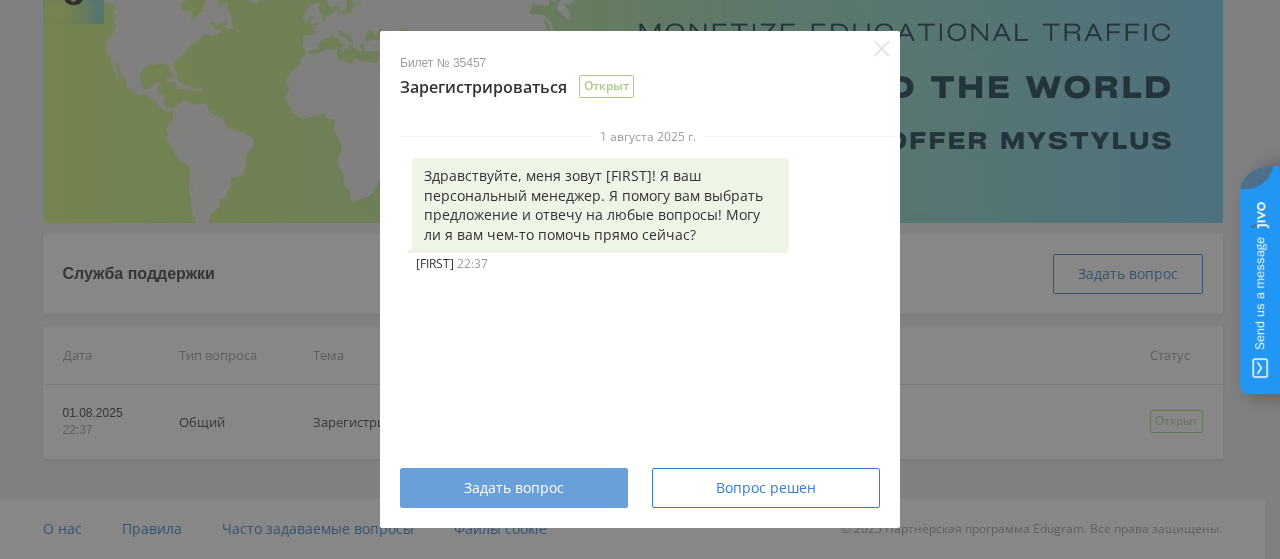 click on "Задать вопрос" at bounding box center (514, 488) 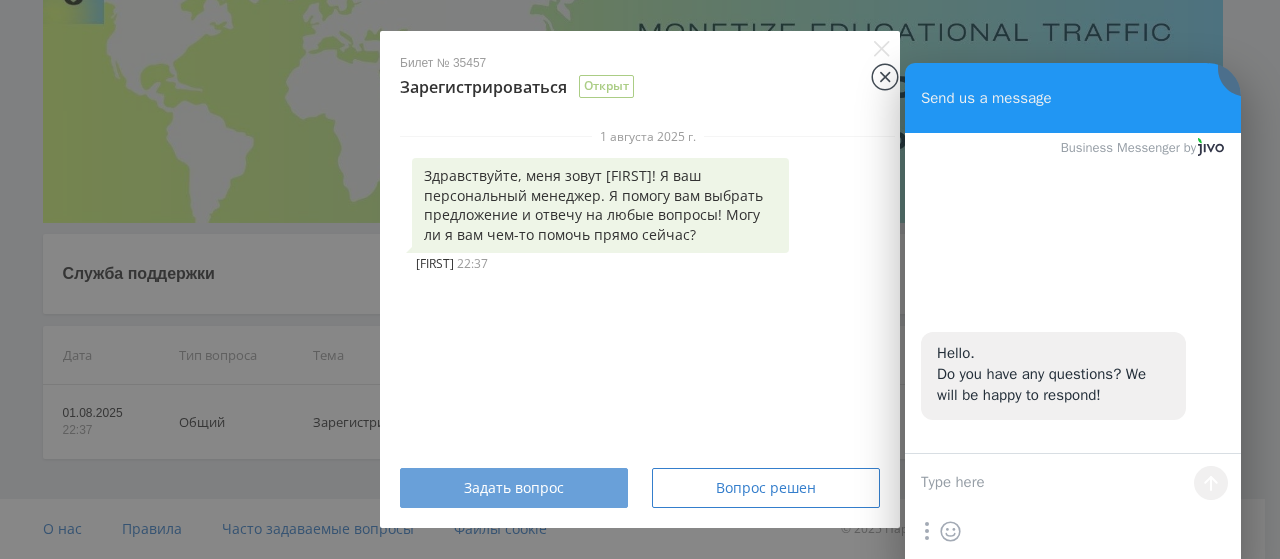 scroll, scrollTop: 0, scrollLeft: 0, axis: both 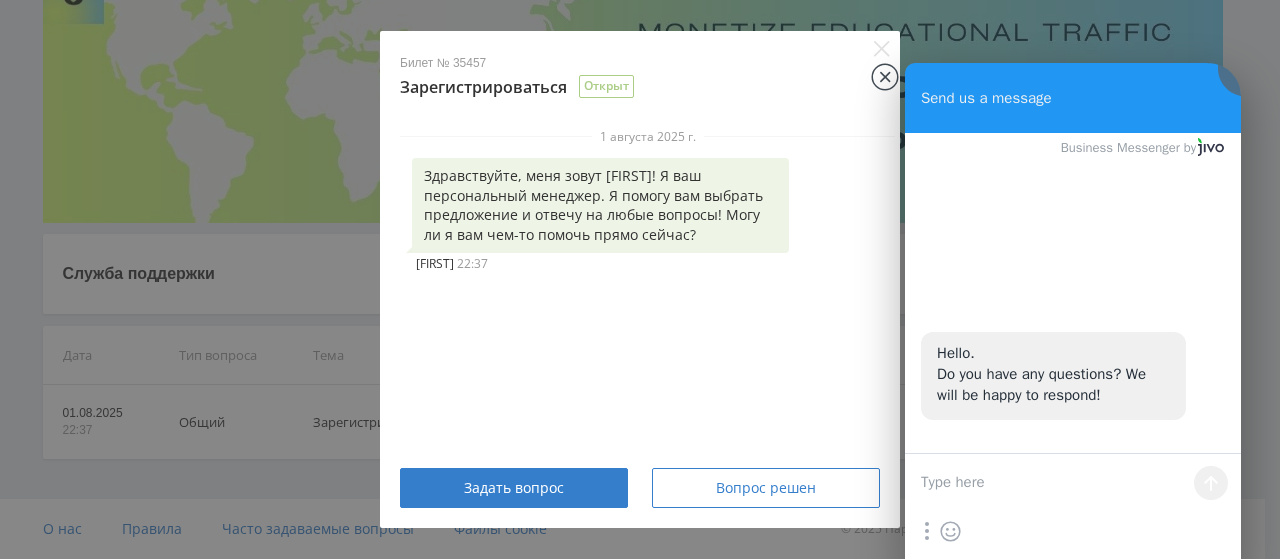 click at bounding box center (1073, 484) 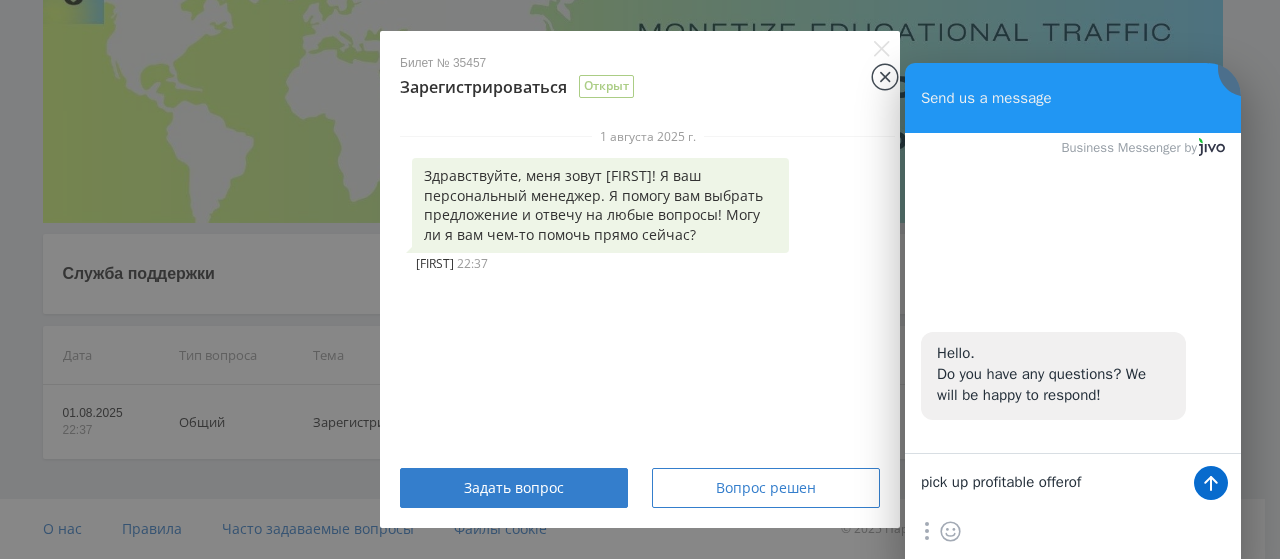 type on "pick up profitable offerof" 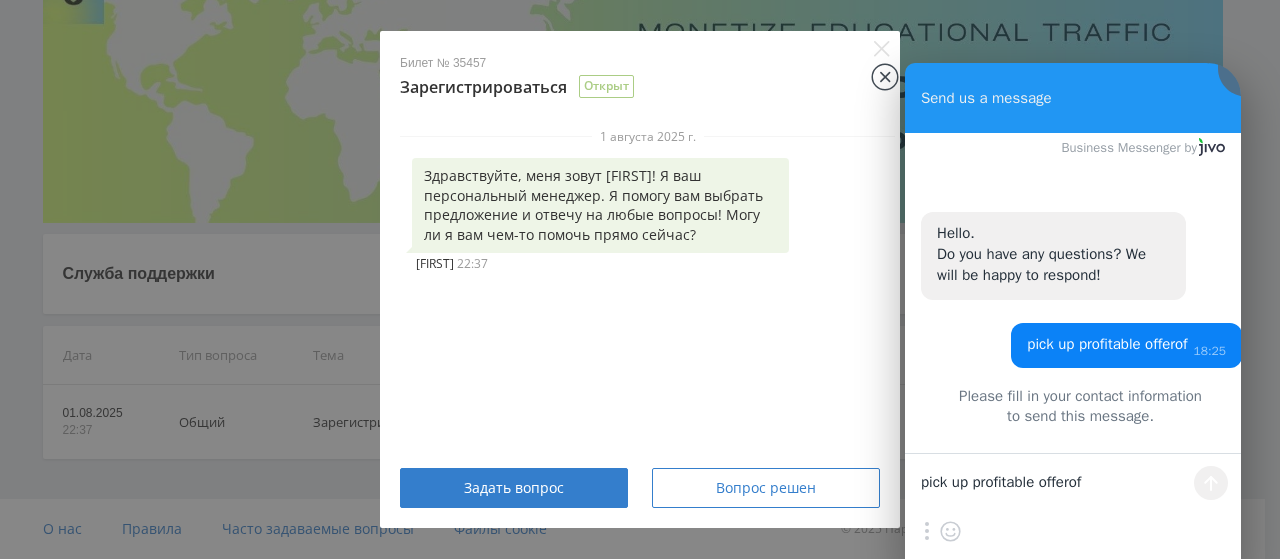 scroll, scrollTop: 42, scrollLeft: 0, axis: vertical 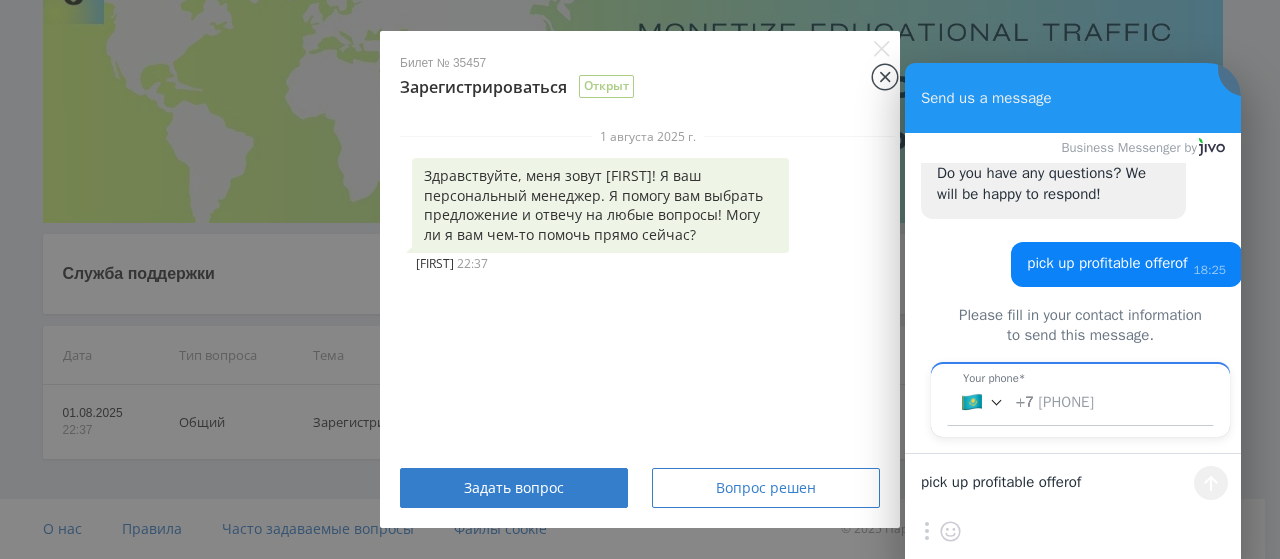 click at bounding box center (1080, 392) 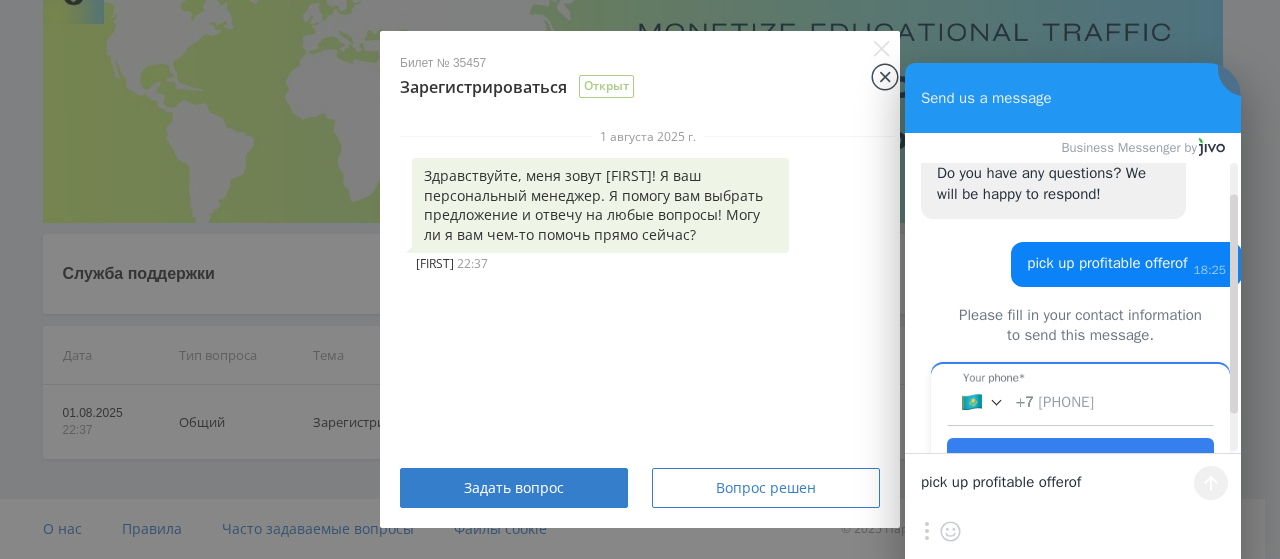 scroll, scrollTop: 101, scrollLeft: 0, axis: vertical 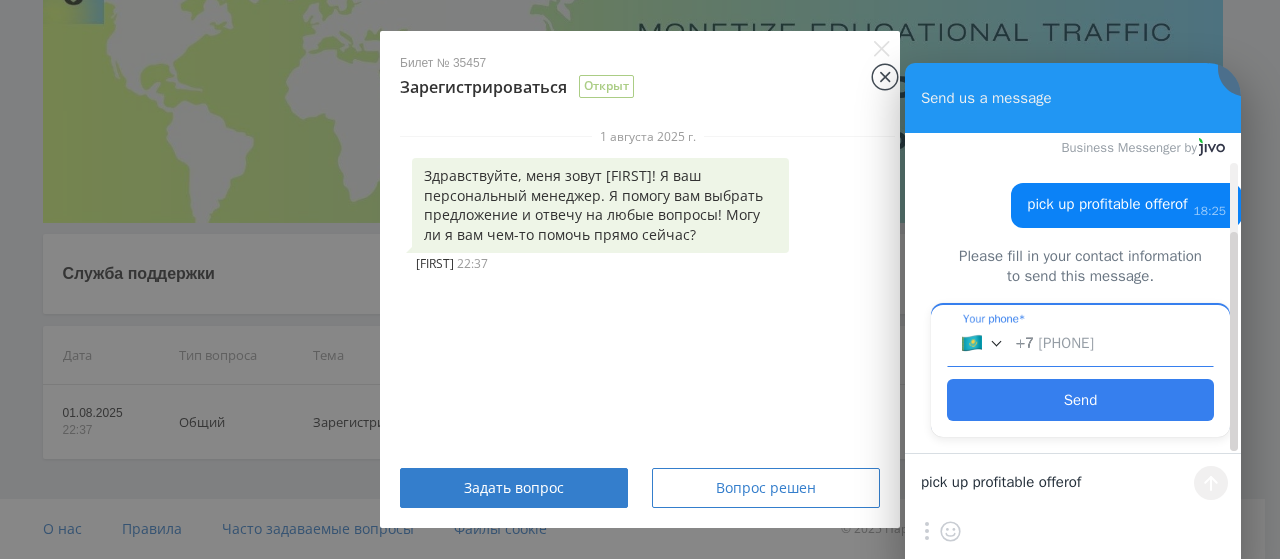 click on "+7" at bounding box center [1107, 343] 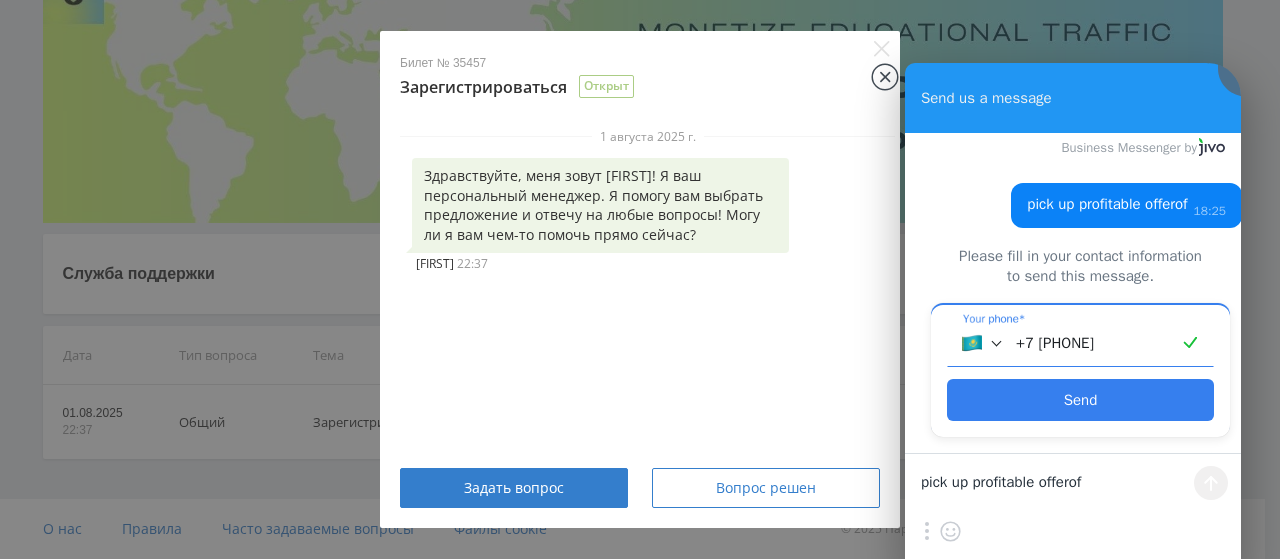 type on "+7 778 261 7105" 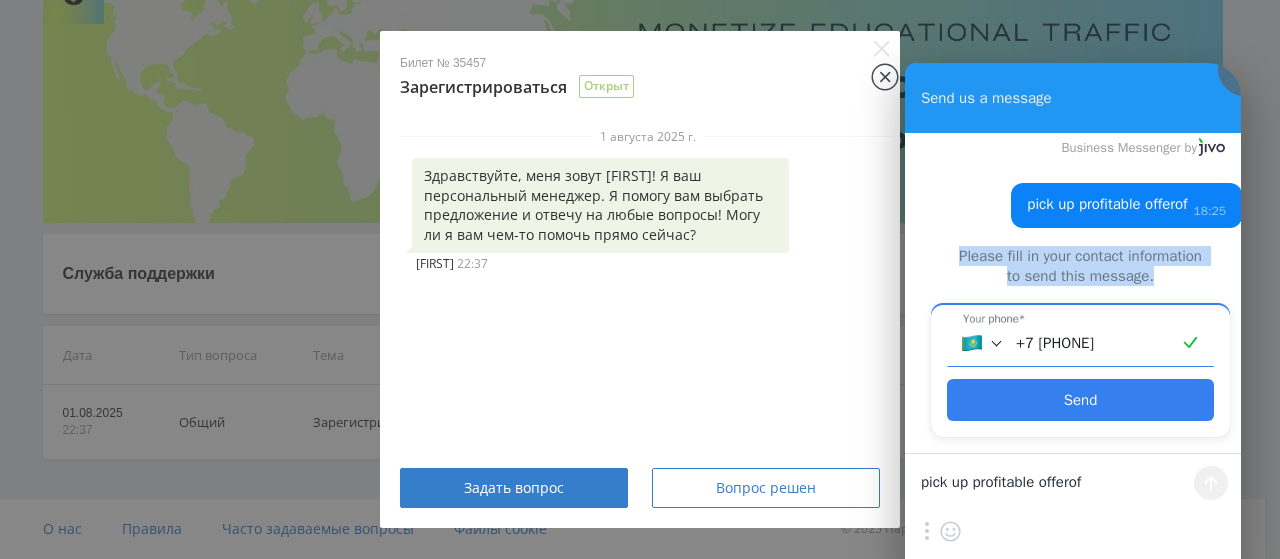 drag, startPoint x: 959, startPoint y: 251, endPoint x: 1172, endPoint y: 281, distance: 215.1023 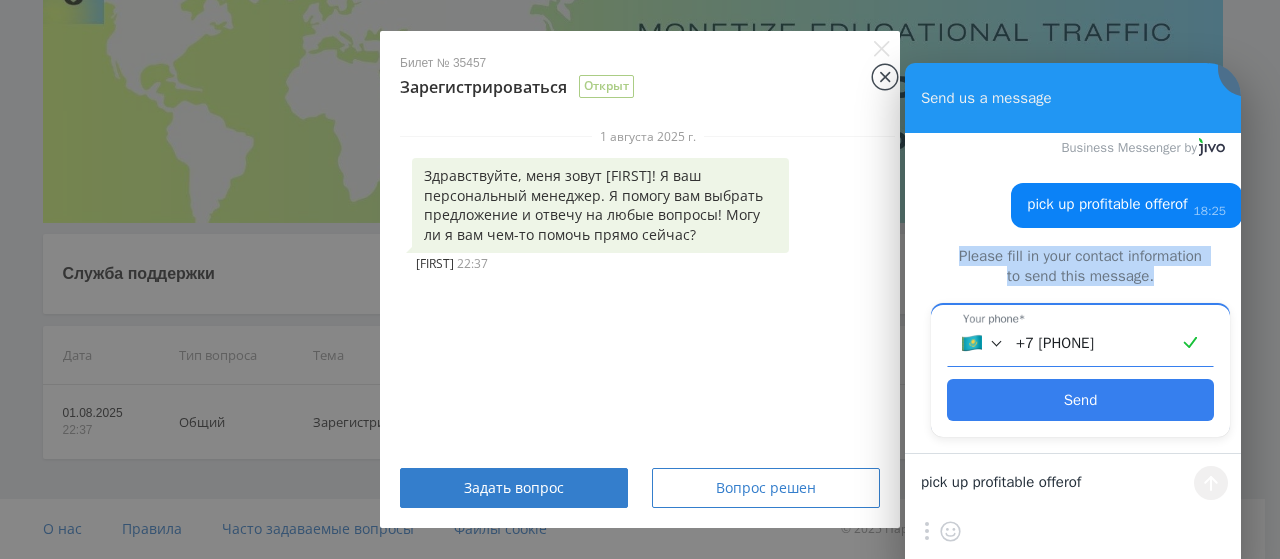 copy on "Please fill in your contact information to send this message." 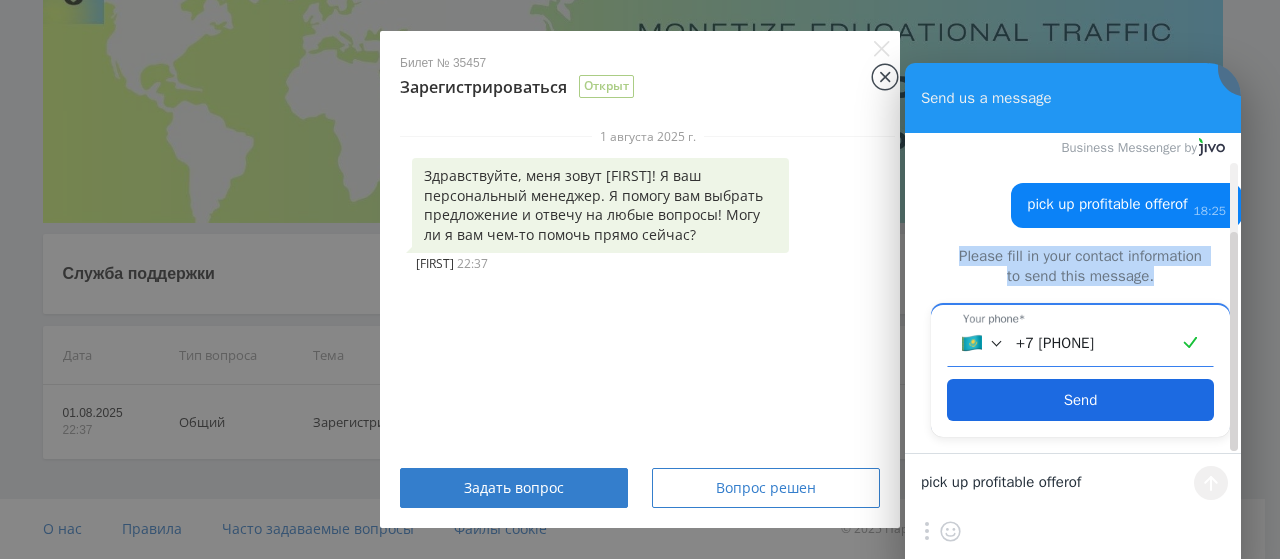 click on "Send" at bounding box center [1080, 400] 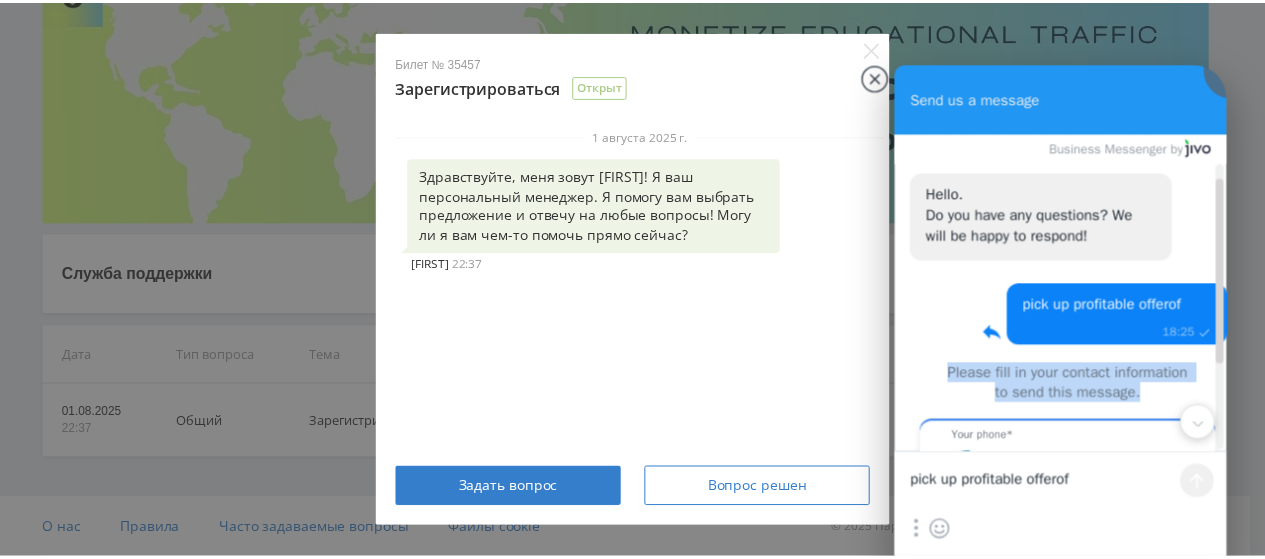 scroll, scrollTop: 173, scrollLeft: 0, axis: vertical 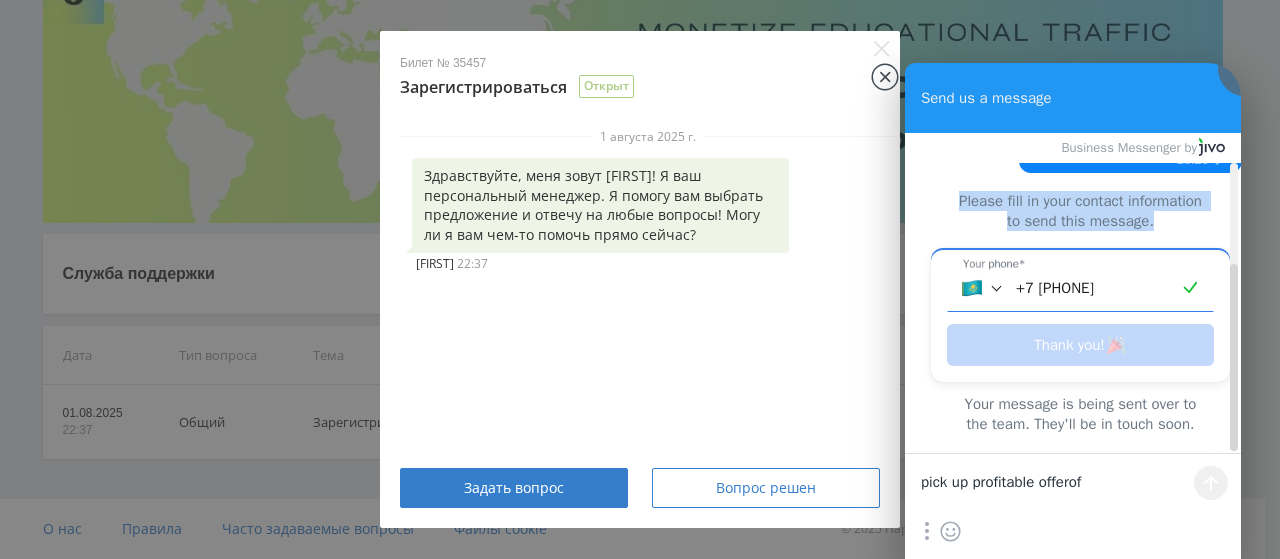 drag, startPoint x: 932, startPoint y: 387, endPoint x: 1194, endPoint y: 425, distance: 264.7414 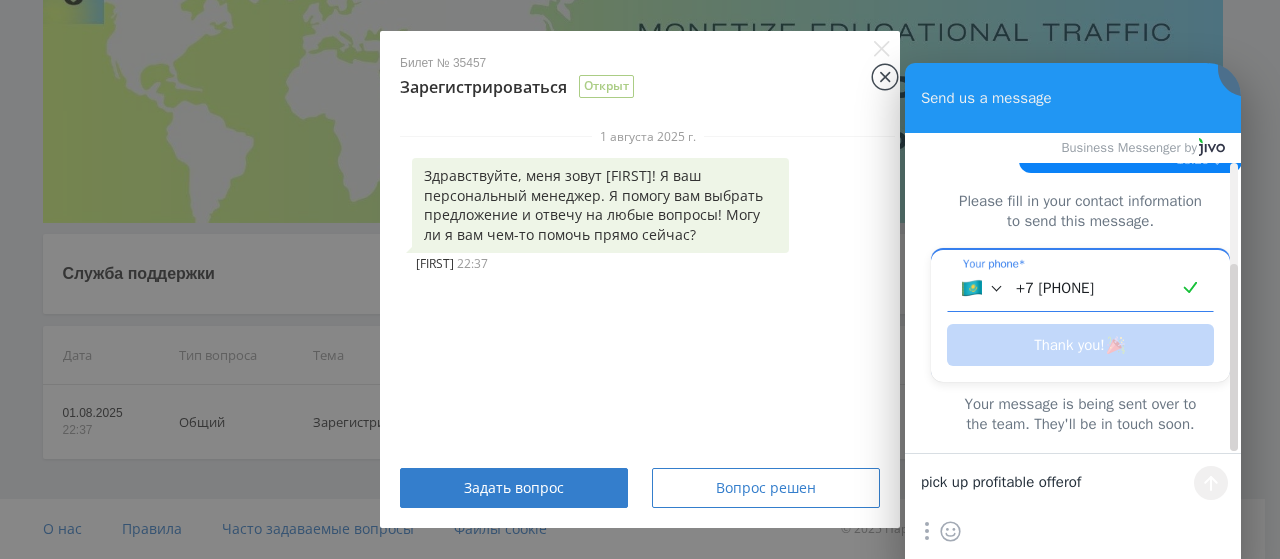 drag, startPoint x: 1135, startPoint y: 278, endPoint x: 1015, endPoint y: 279, distance: 120.004166 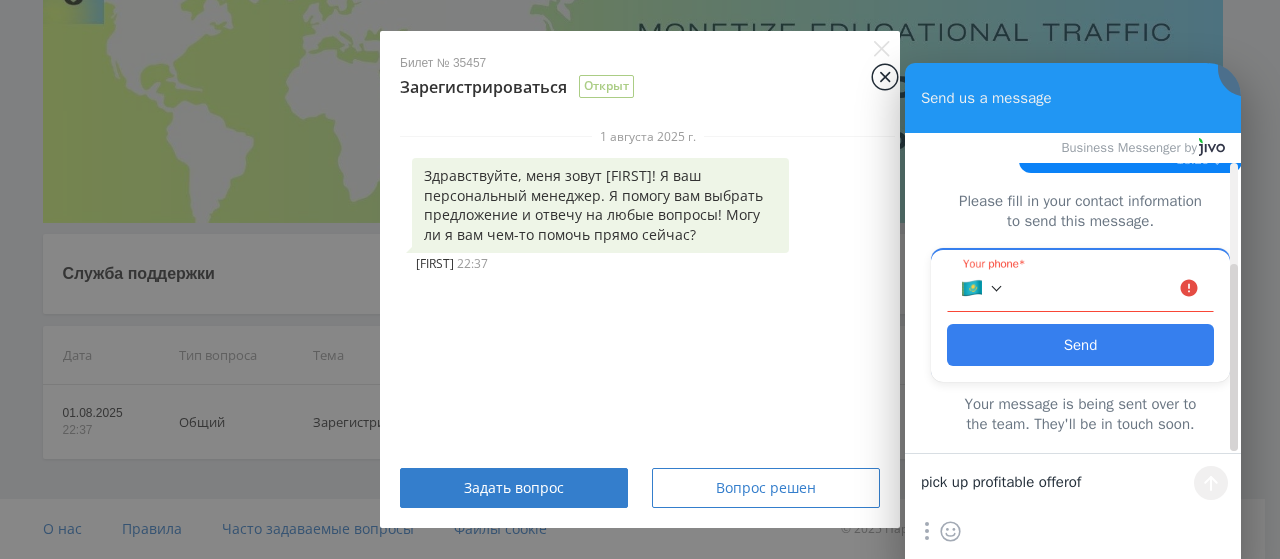 type 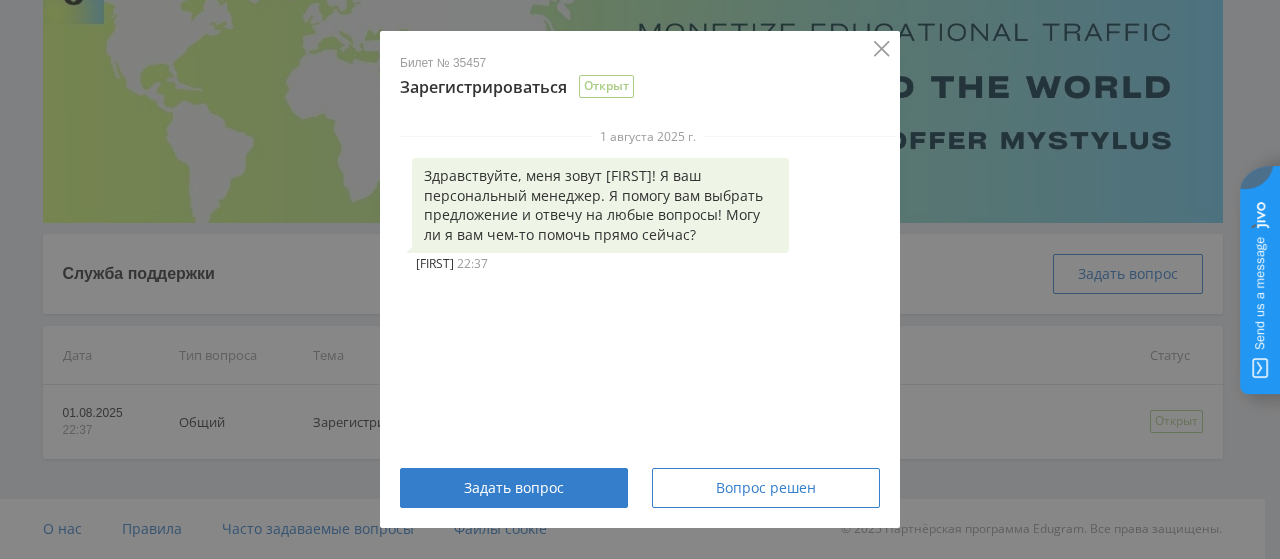 click 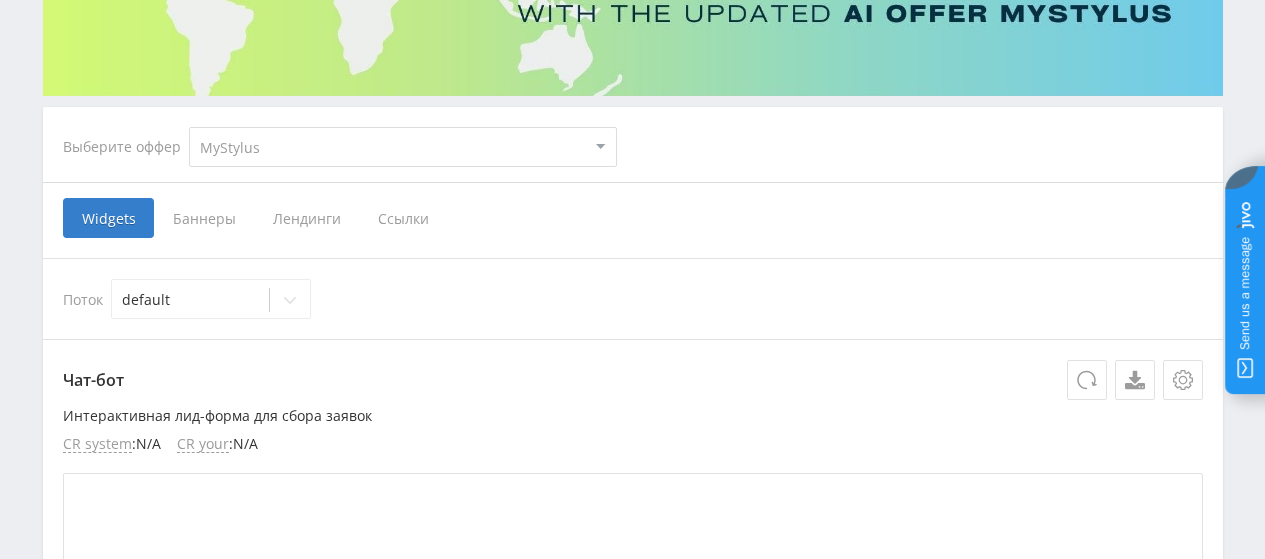 scroll, scrollTop: 300, scrollLeft: 0, axis: vertical 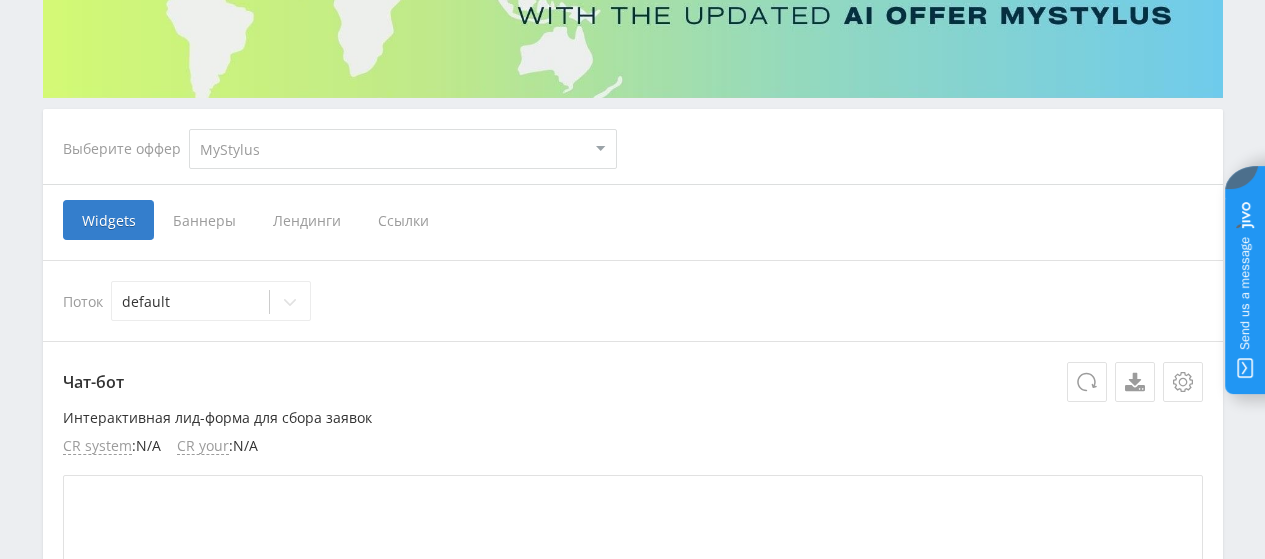 click on "Баннеры" at bounding box center [204, 220] 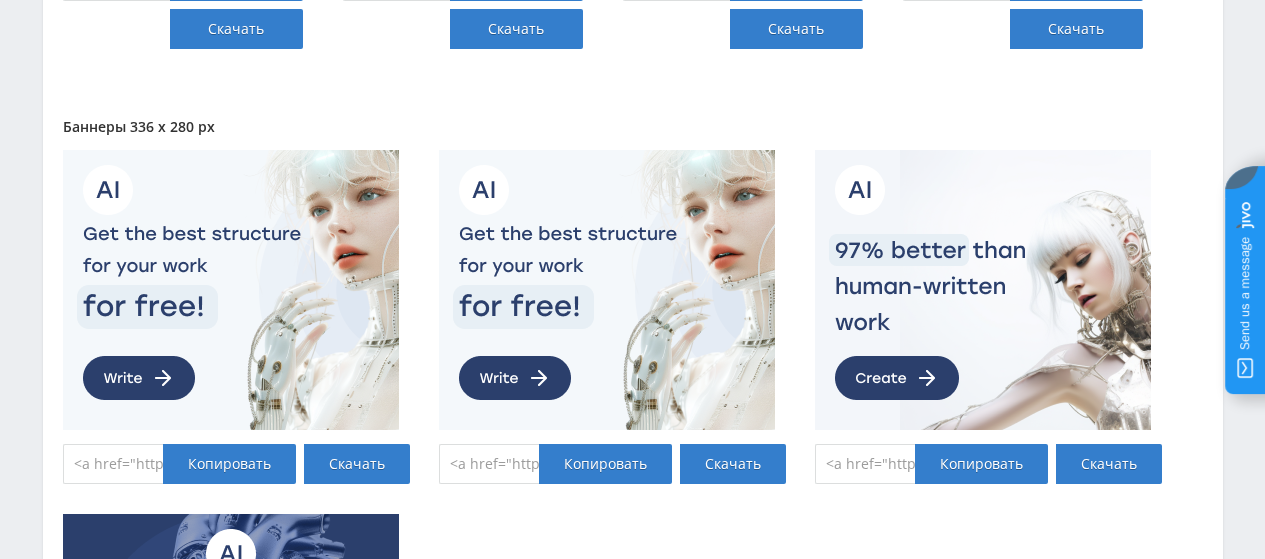 scroll, scrollTop: 1600, scrollLeft: 0, axis: vertical 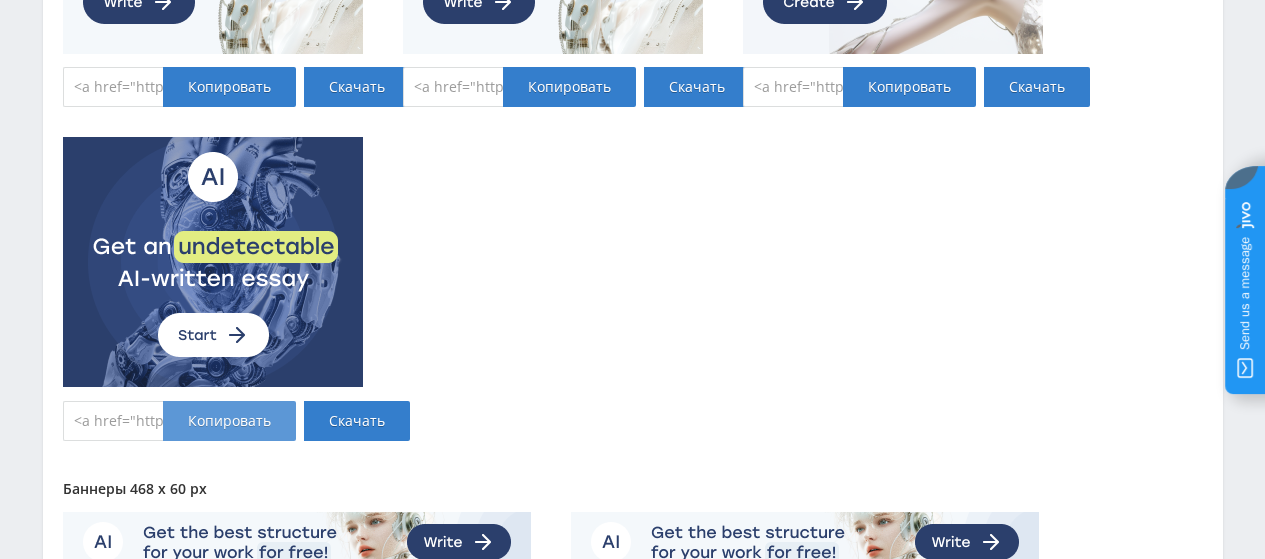 click on "Копировать" at bounding box center [229, 420] 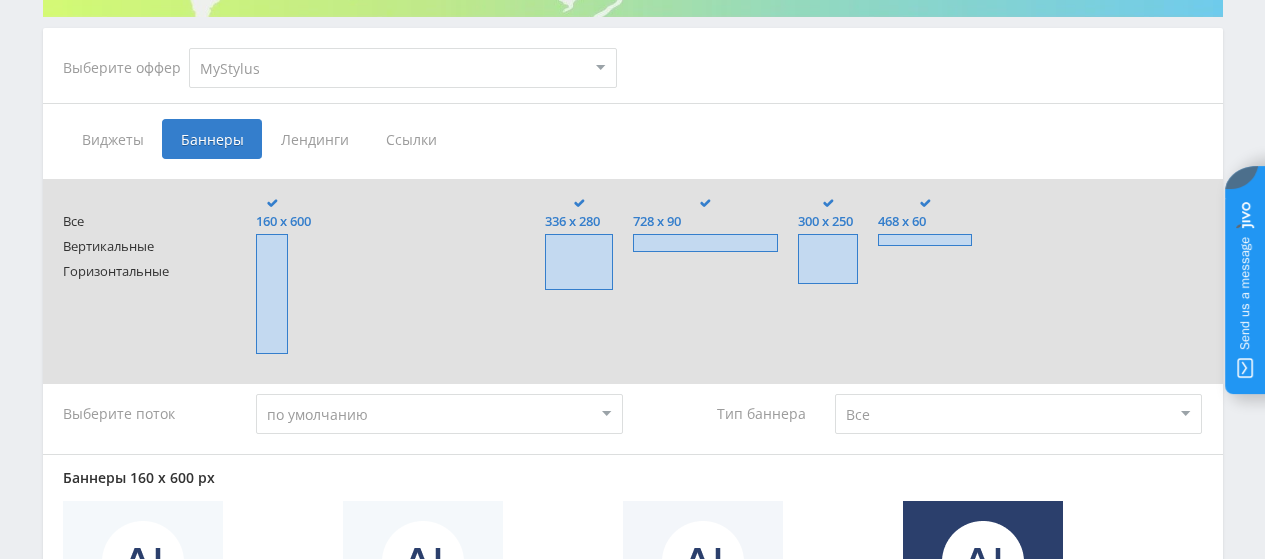 scroll, scrollTop: 383, scrollLeft: 0, axis: vertical 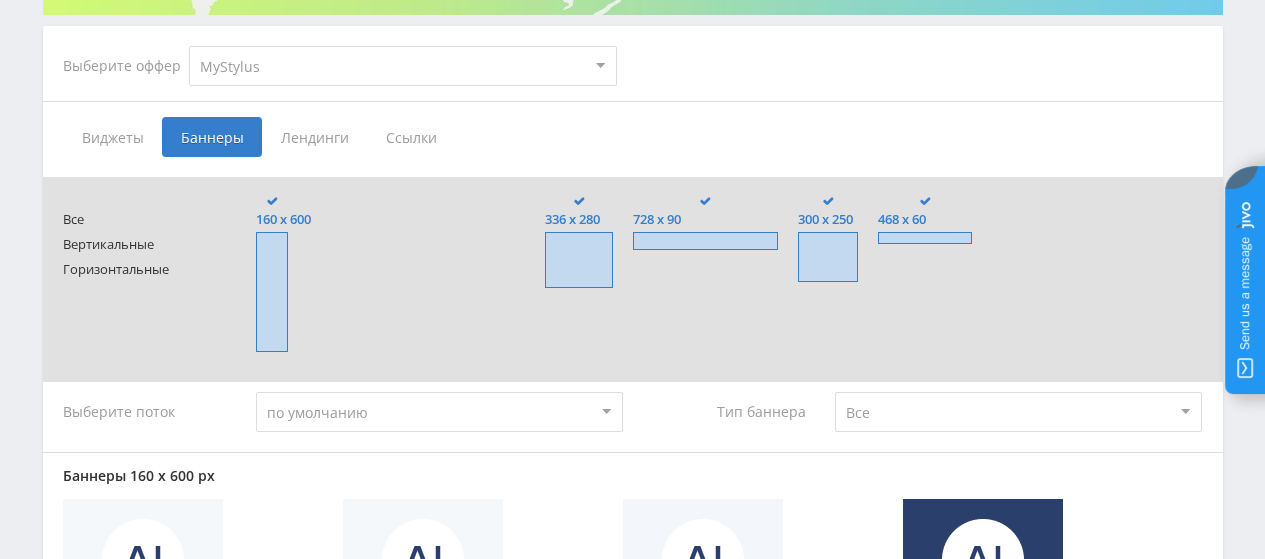 click on "Лендинги" at bounding box center [314, 137] 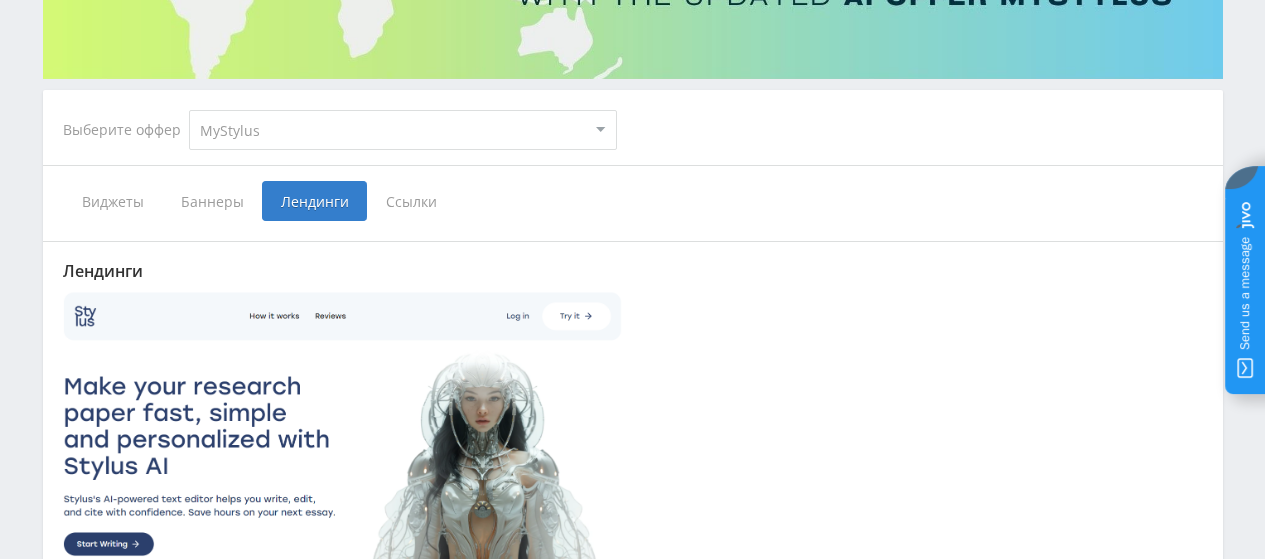 scroll, scrollTop: 383, scrollLeft: 0, axis: vertical 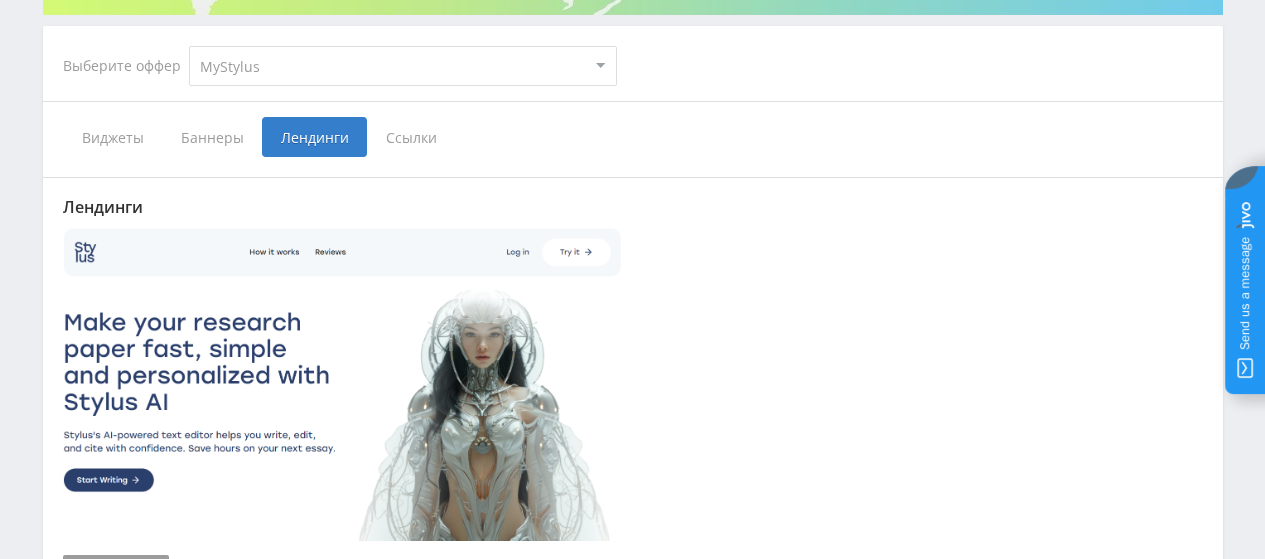 click on "Ссылки" at bounding box center [411, 137] 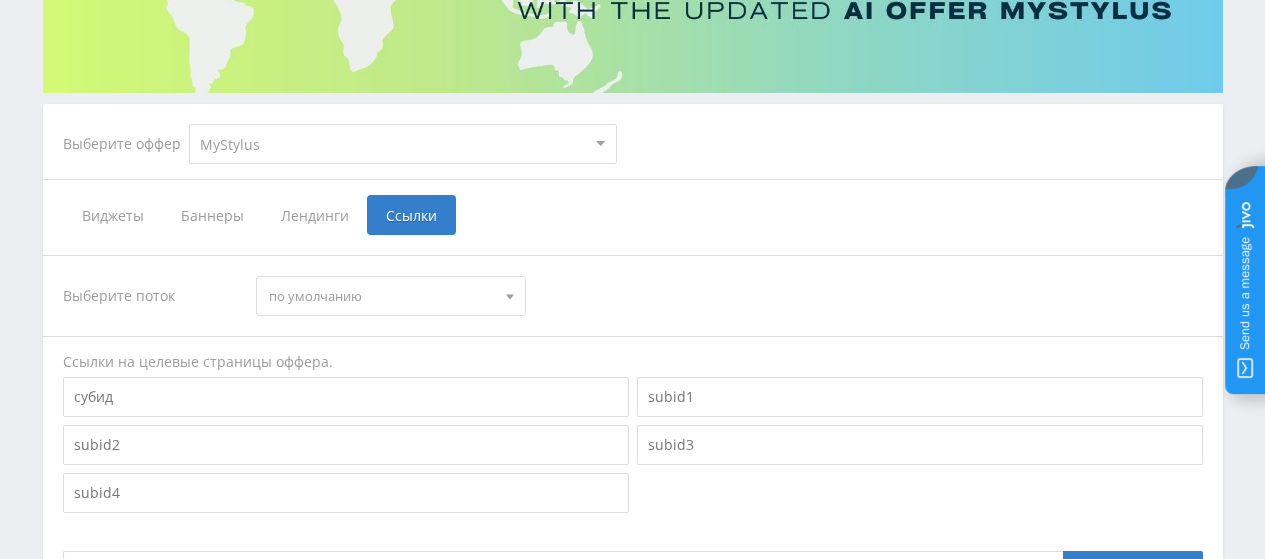scroll, scrollTop: 400, scrollLeft: 0, axis: vertical 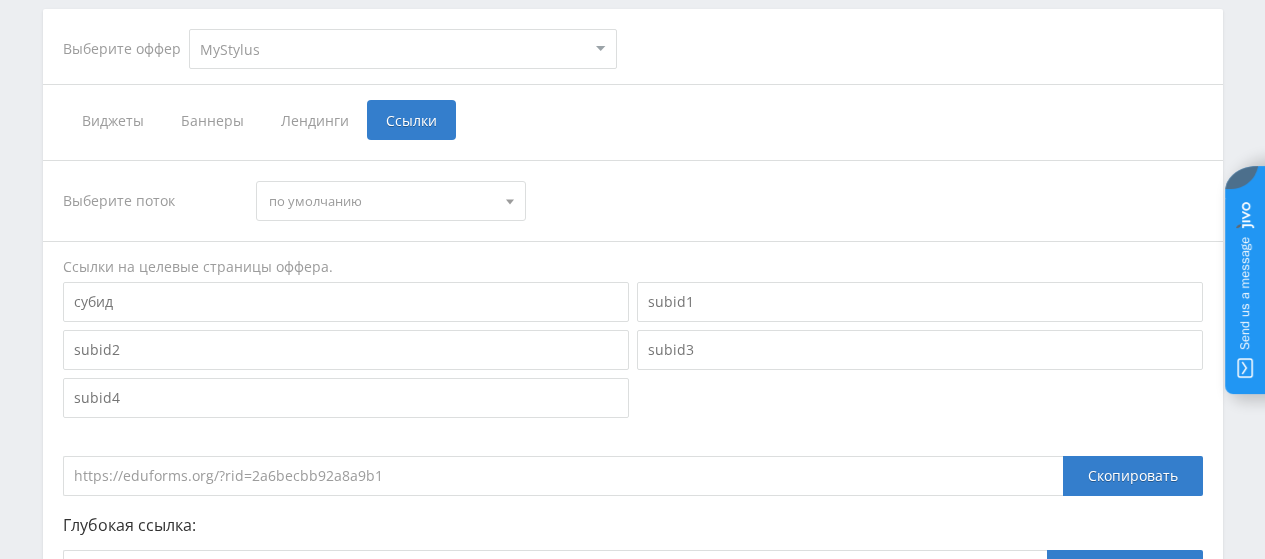 click on "по умолчанию" at bounding box center [382, 201] 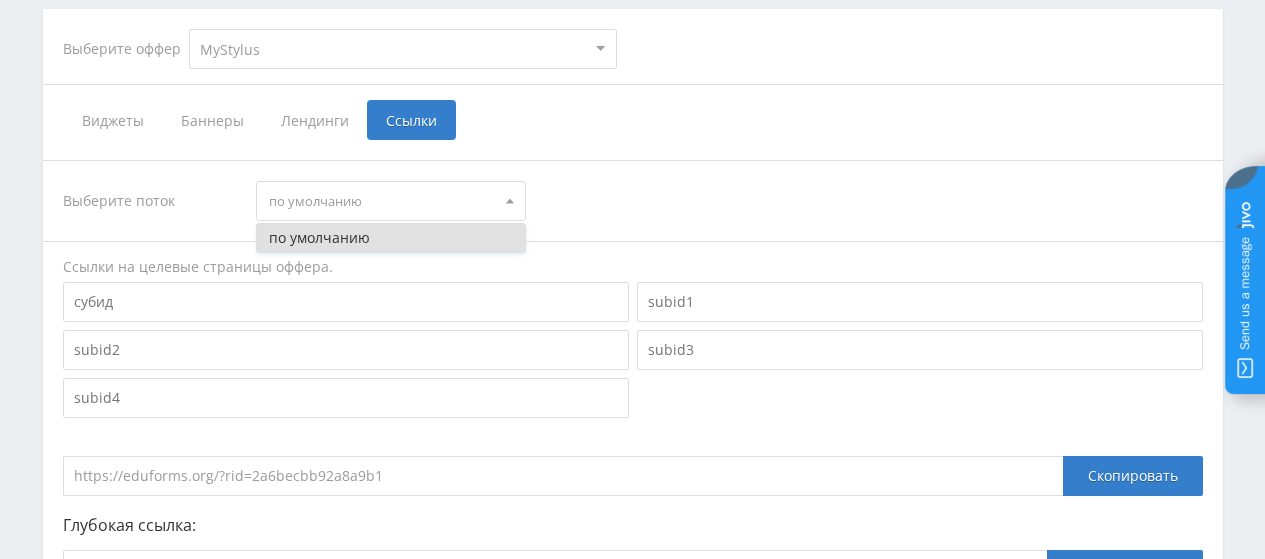 click on "по умолчанию" at bounding box center (382, 201) 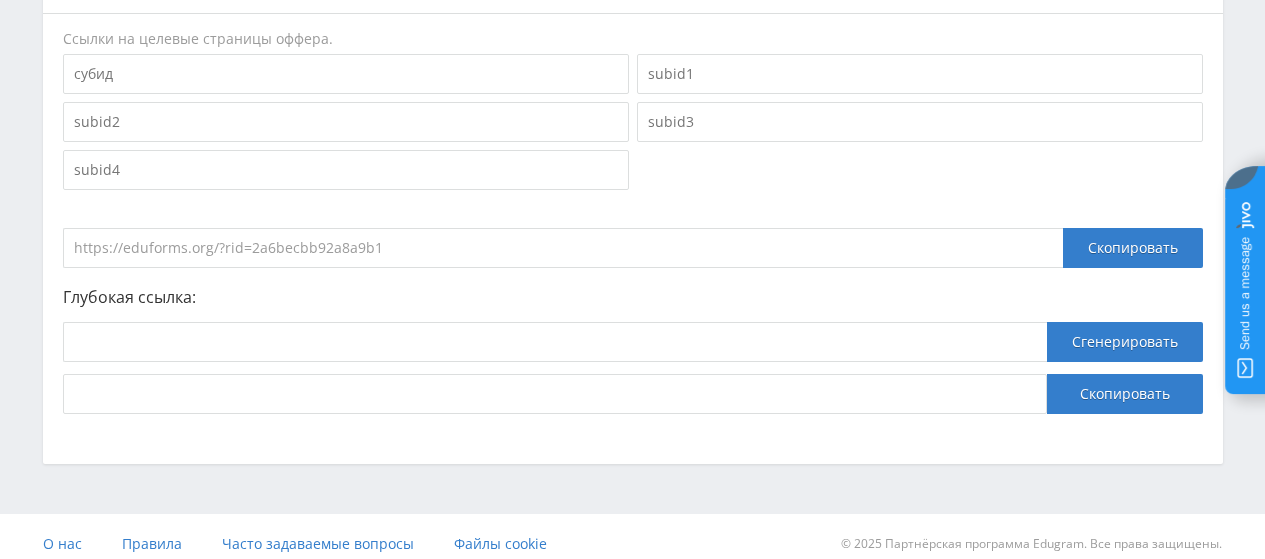 scroll, scrollTop: 643, scrollLeft: 0, axis: vertical 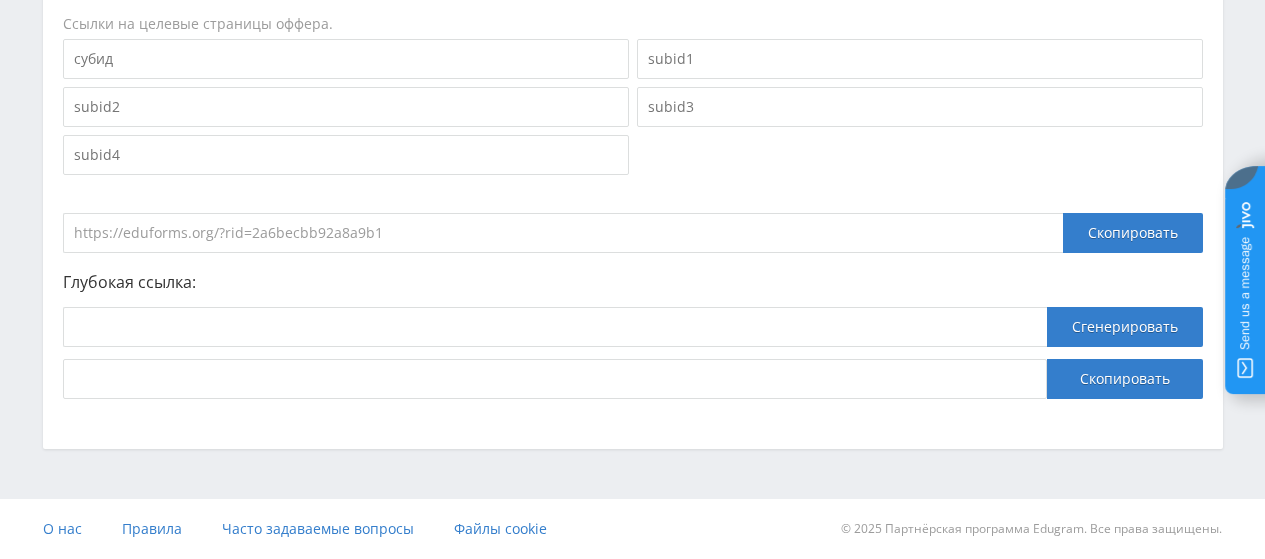 drag, startPoint x: 391, startPoint y: 235, endPoint x: 56, endPoint y: 228, distance: 335.07312 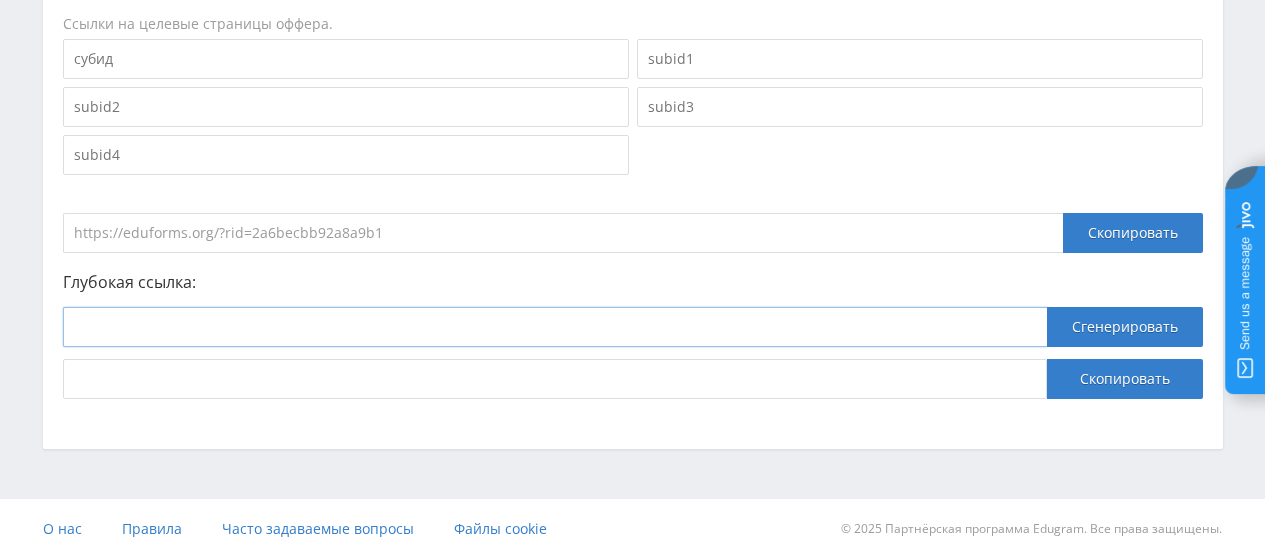click at bounding box center [555, 327] 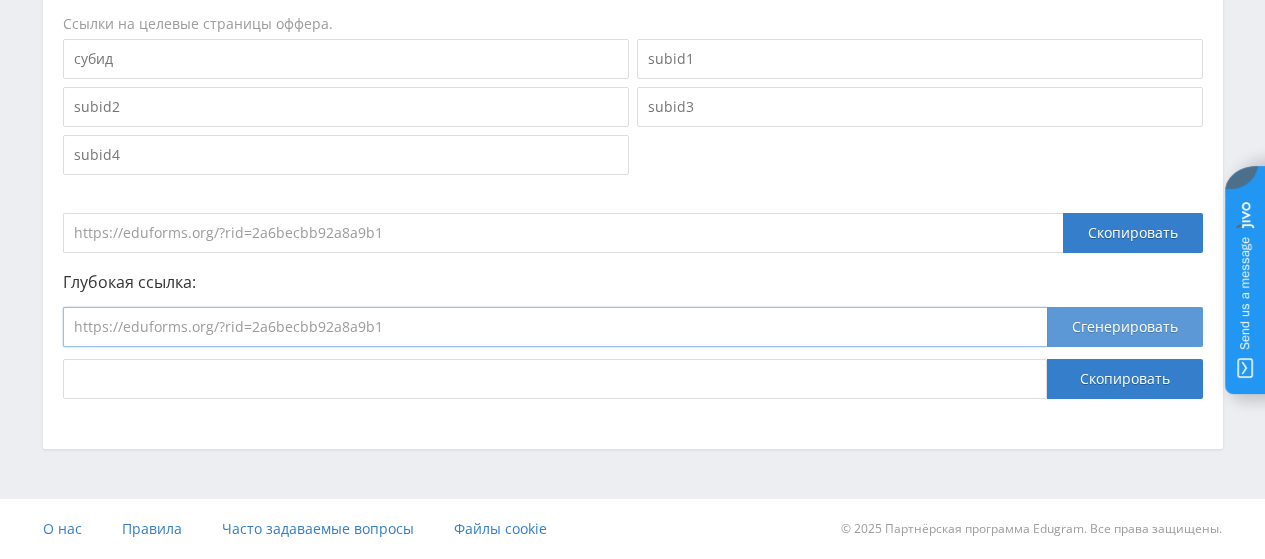 type on "https://eduforms.org/?rid=2a6becbb92a8a9b1" 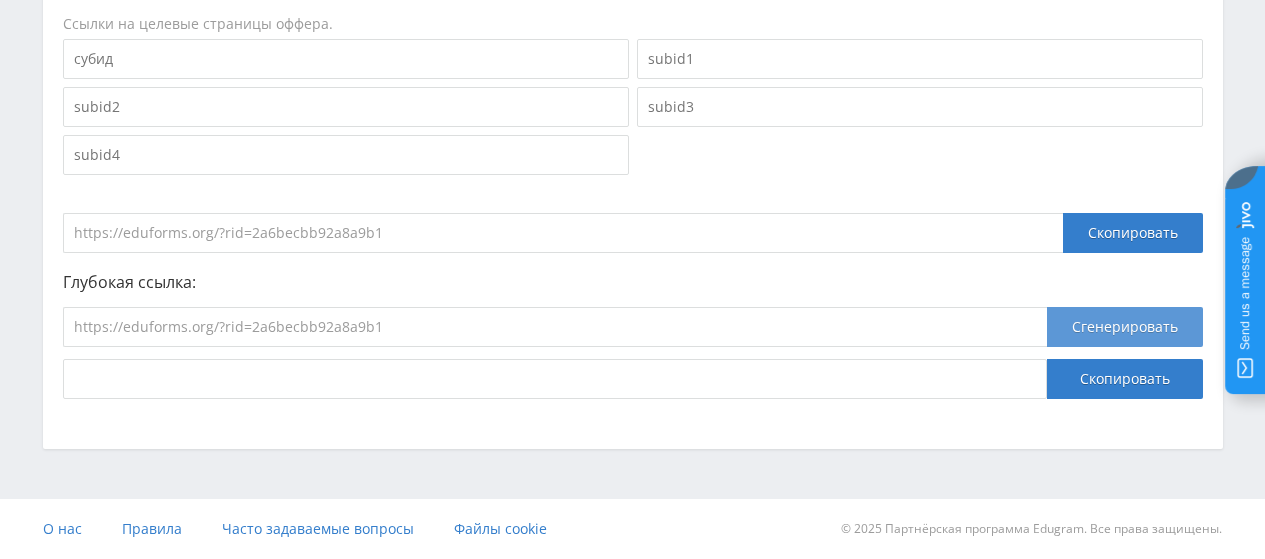 click on "Сгенерировать" at bounding box center (1125, 327) 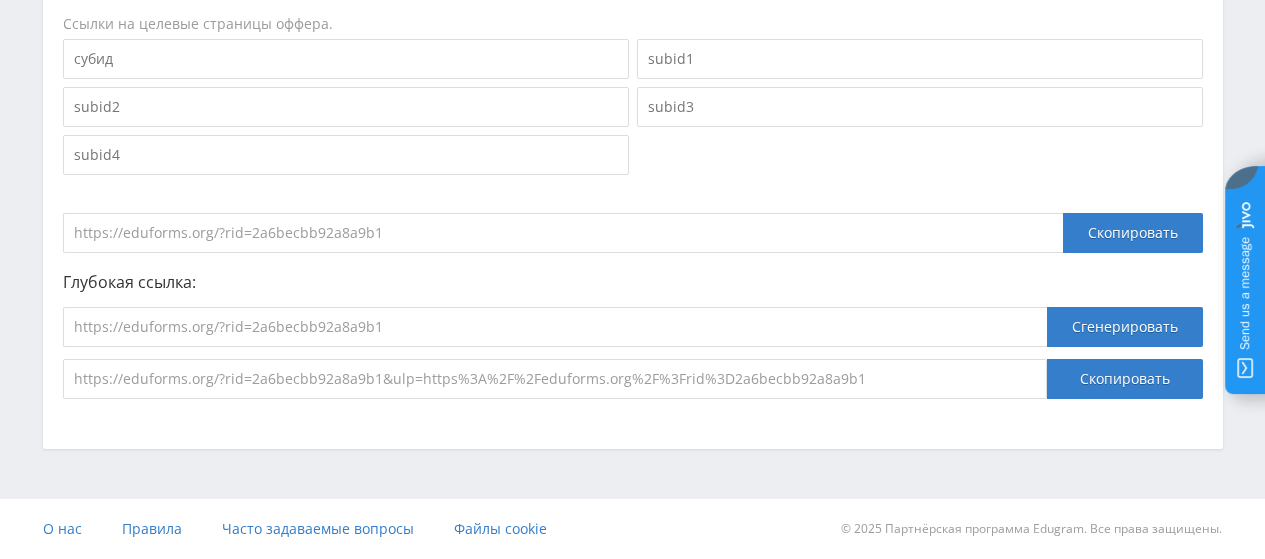 drag, startPoint x: 374, startPoint y: 232, endPoint x: 0, endPoint y: 227, distance: 374.03342 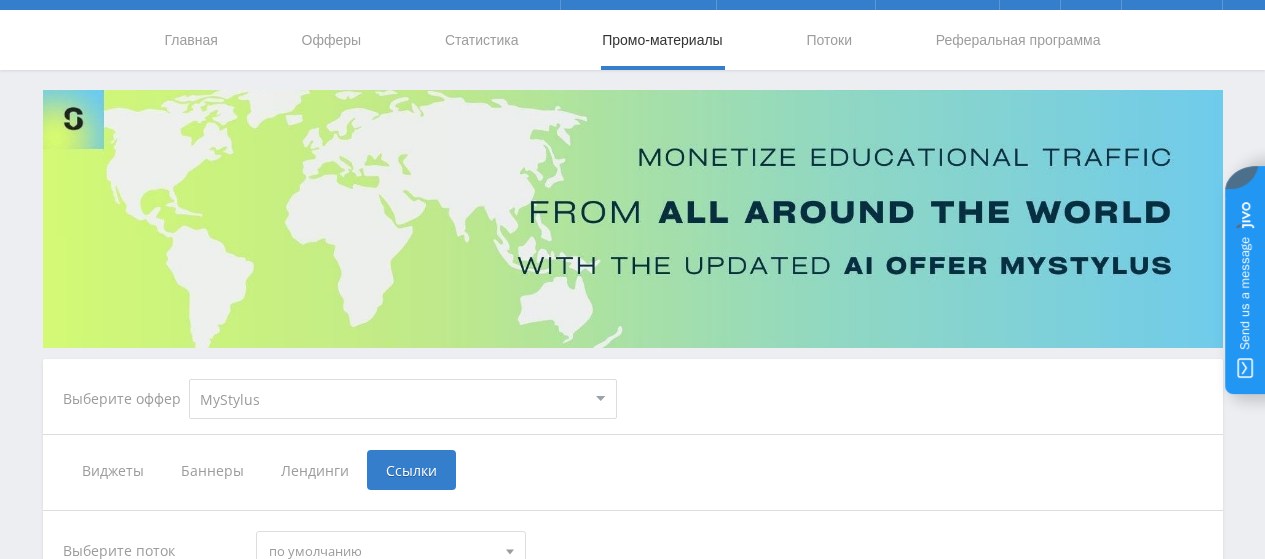 scroll, scrollTop: 43, scrollLeft: 0, axis: vertical 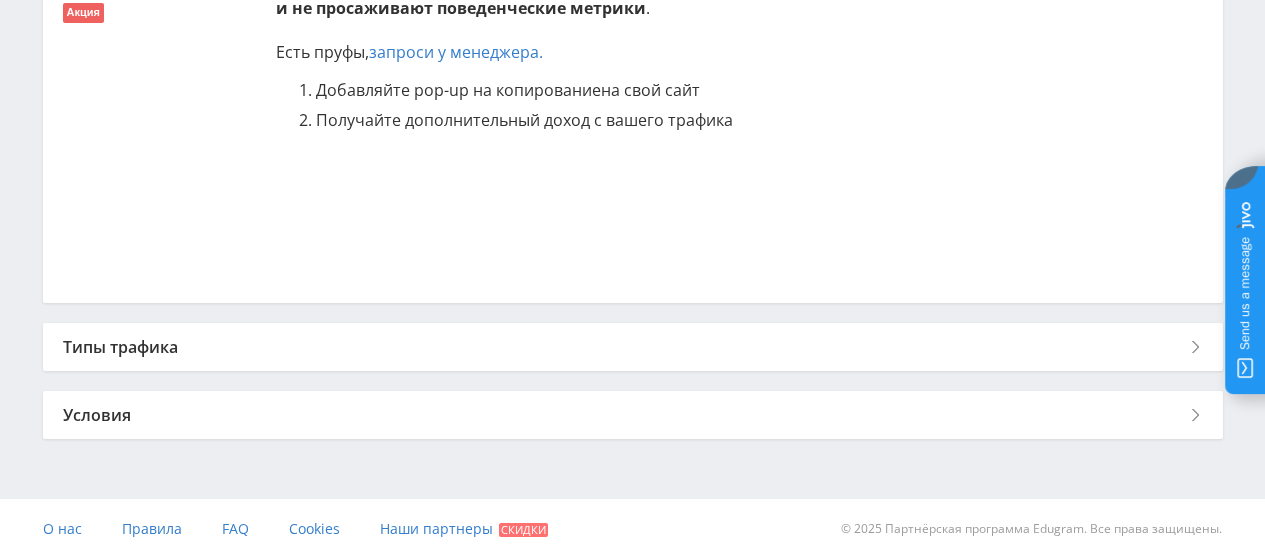 click on "Типы трафика" at bounding box center [633, 347] 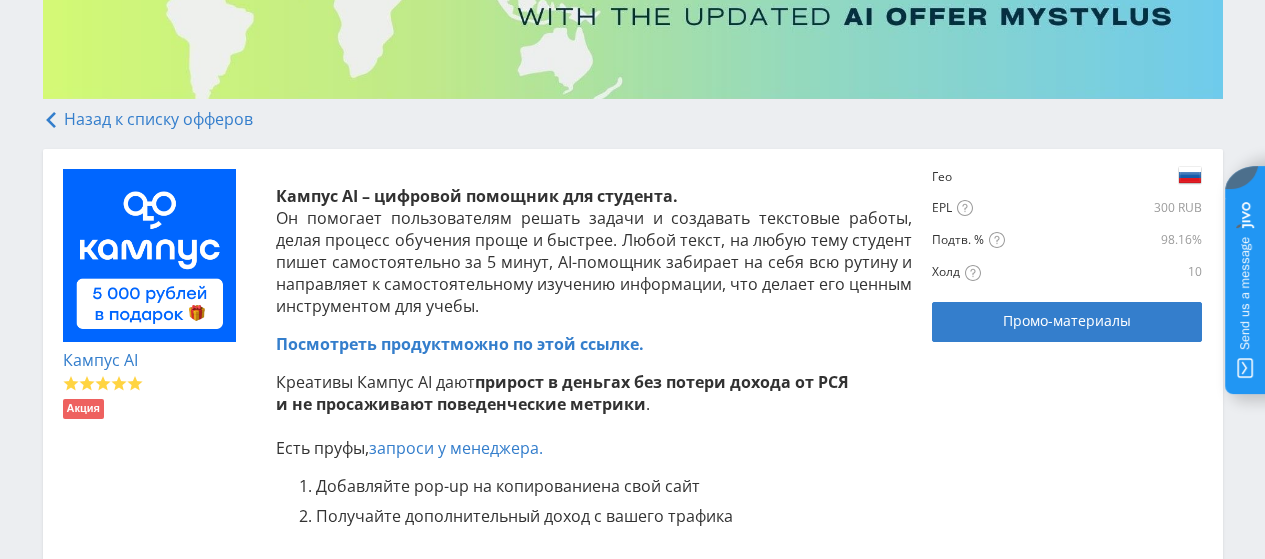 scroll, scrollTop: 295, scrollLeft: 0, axis: vertical 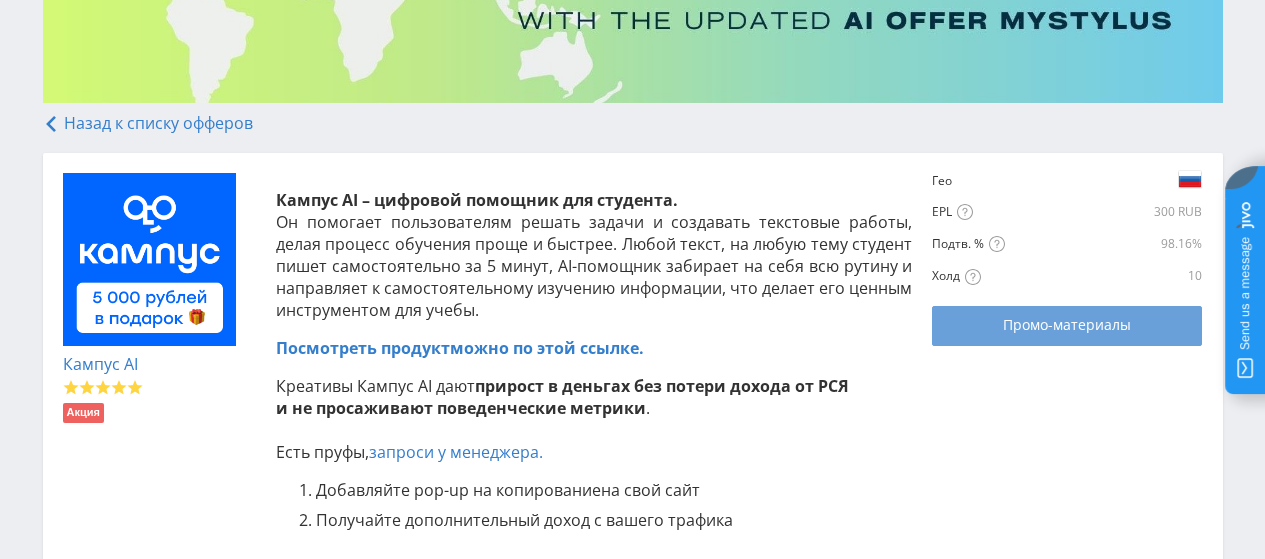 click on "Промо-материалы" at bounding box center [1067, 325] 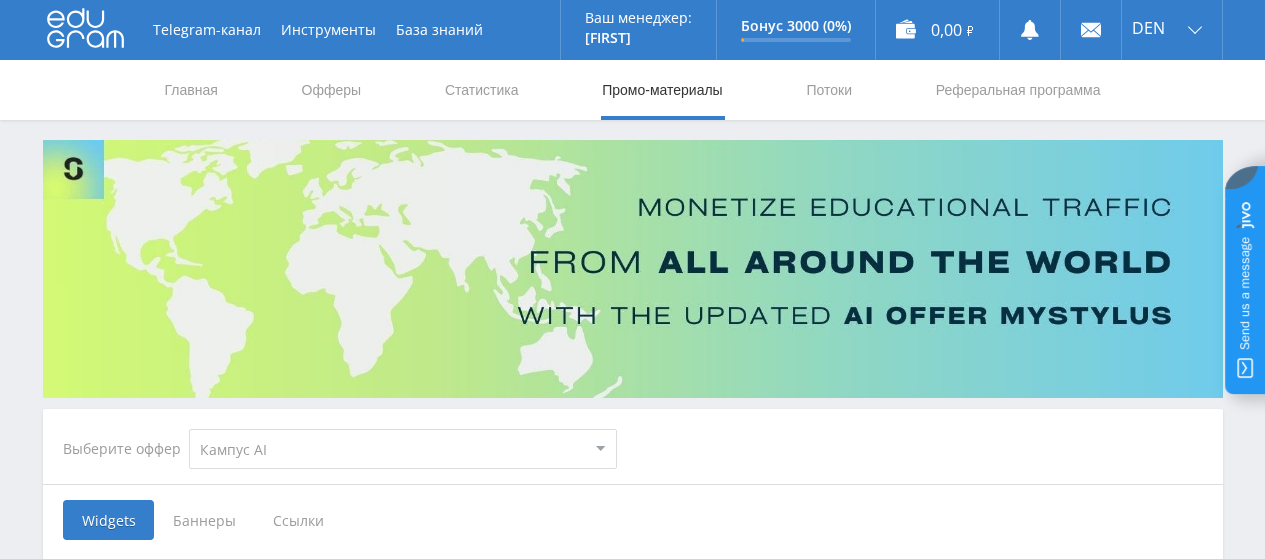 select on "340" 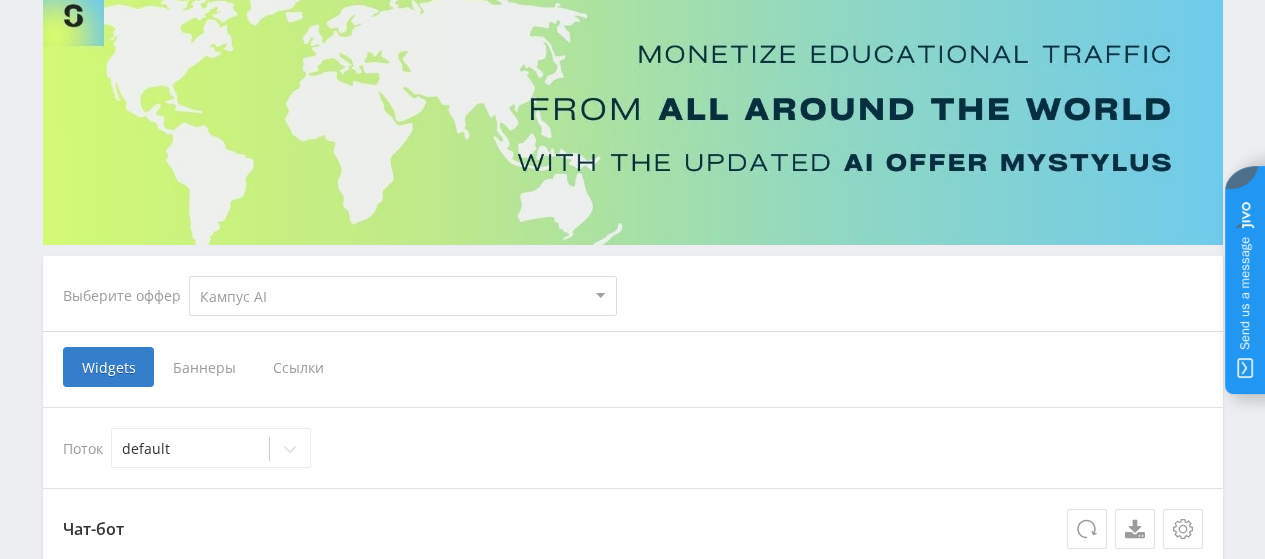 scroll, scrollTop: 300, scrollLeft: 0, axis: vertical 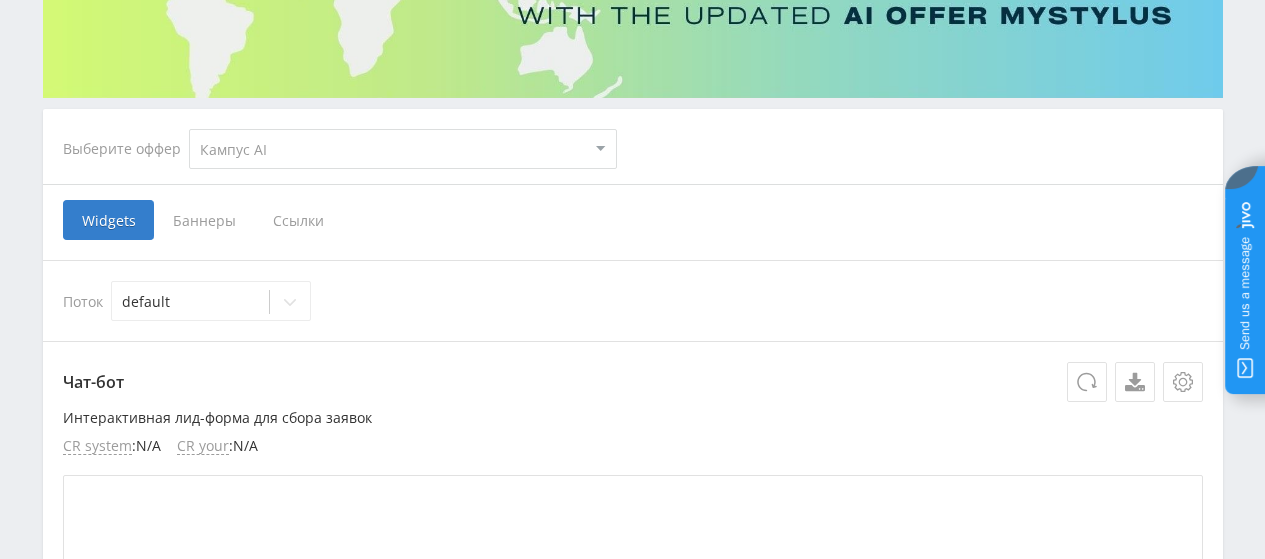 click on "MyStylus MyStylus - Revshare Кампус AI Studybay Автор24 Studybay Brazil Study AI (RevShare)" at bounding box center [403, 149] 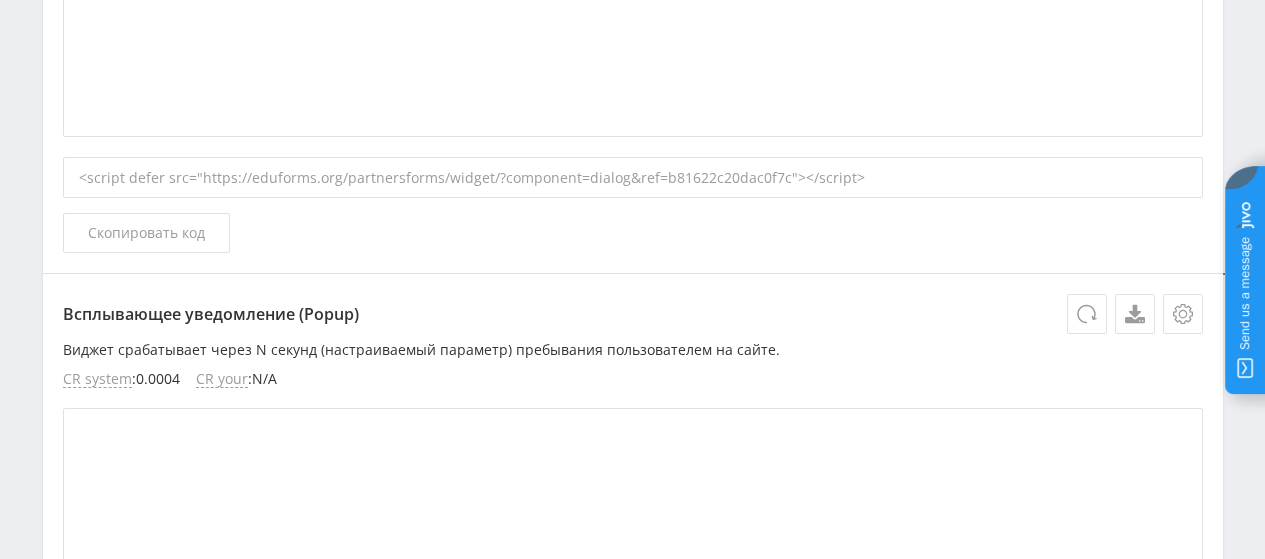 scroll, scrollTop: 2200, scrollLeft: 0, axis: vertical 